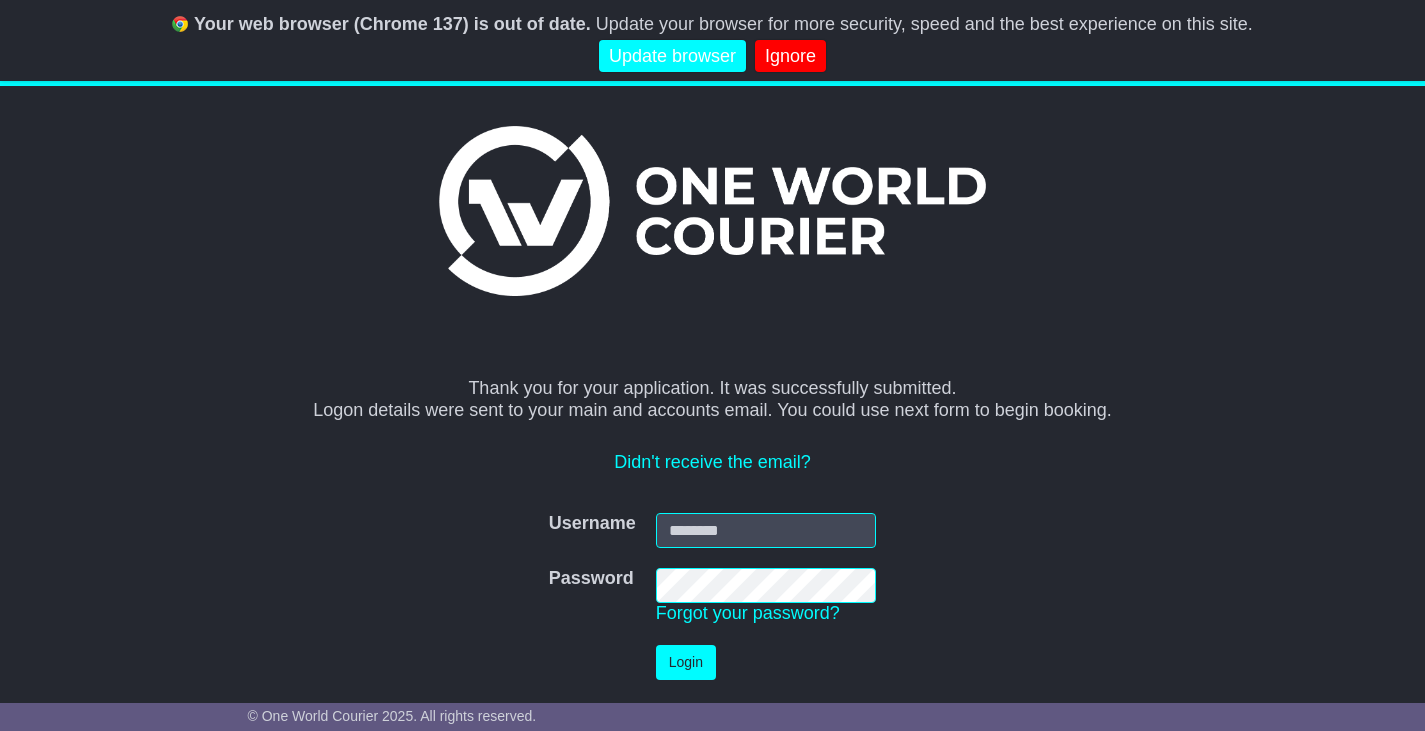 scroll, scrollTop: 0, scrollLeft: 0, axis: both 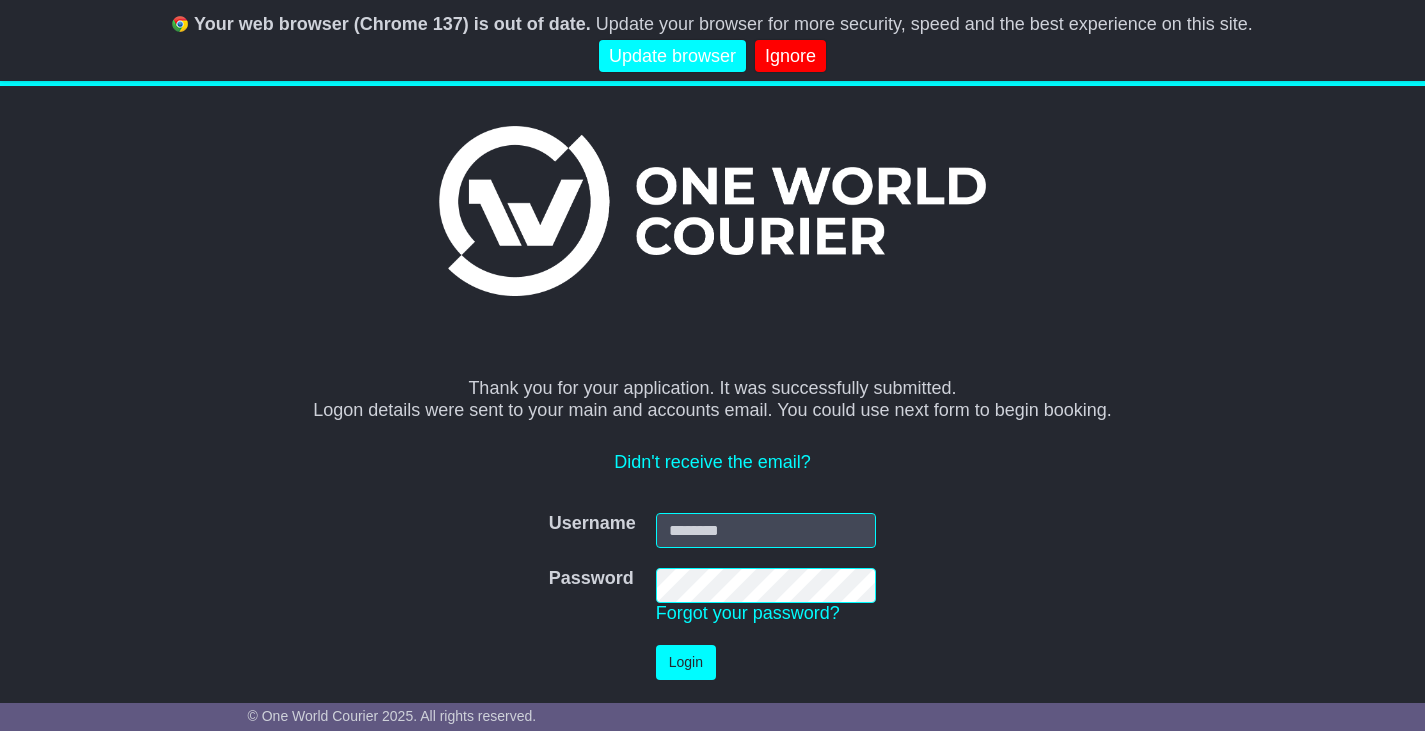 type on "**********" 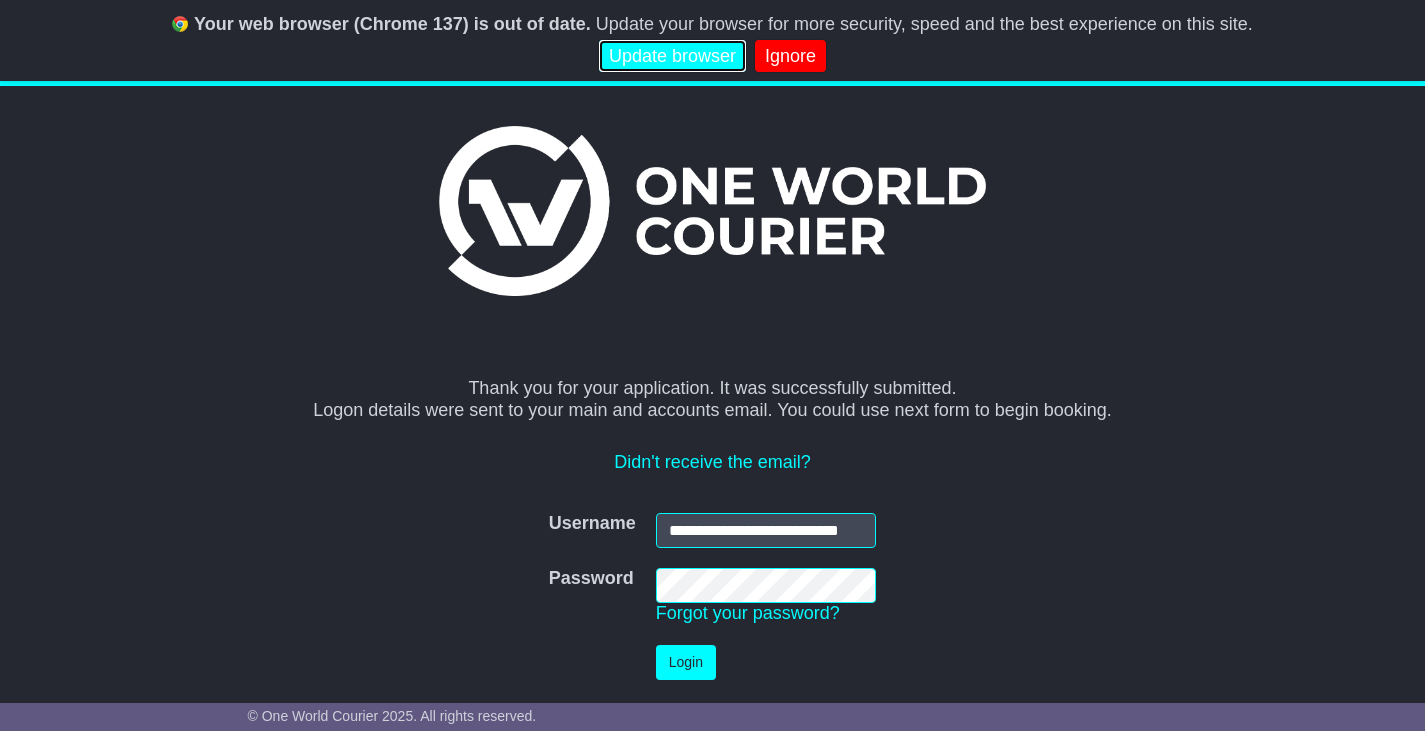 click on "Update browser" at bounding box center [672, 56] 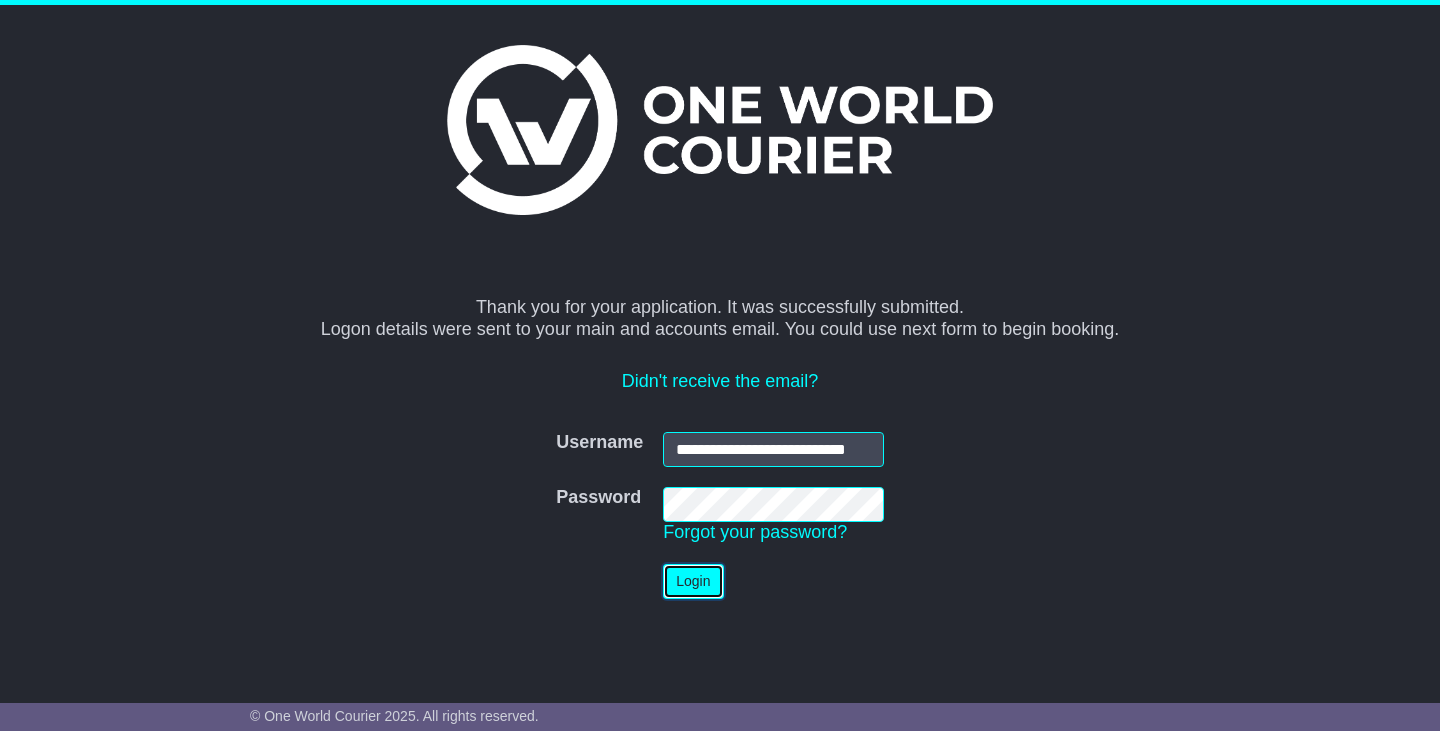 click on "Login" at bounding box center (693, 581) 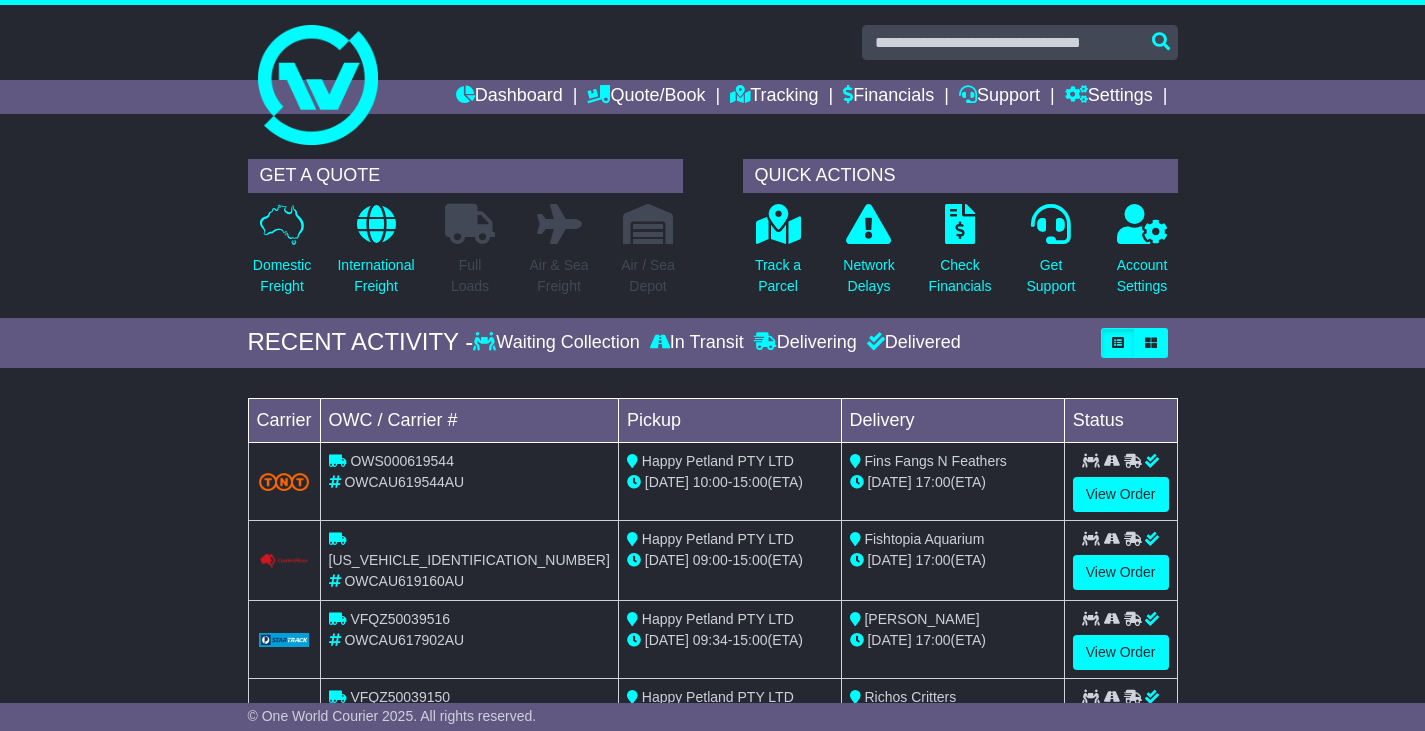 scroll, scrollTop: 0, scrollLeft: 0, axis: both 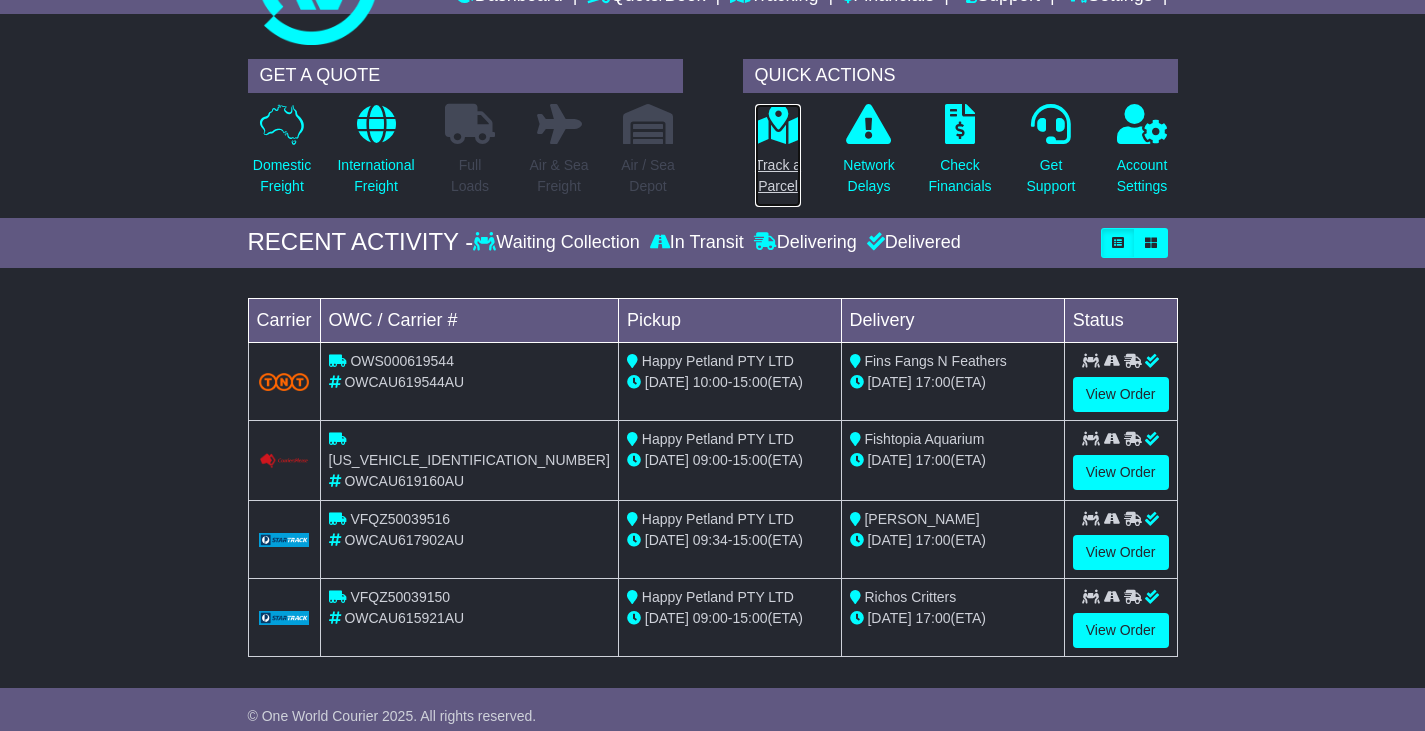 click at bounding box center [778, 124] 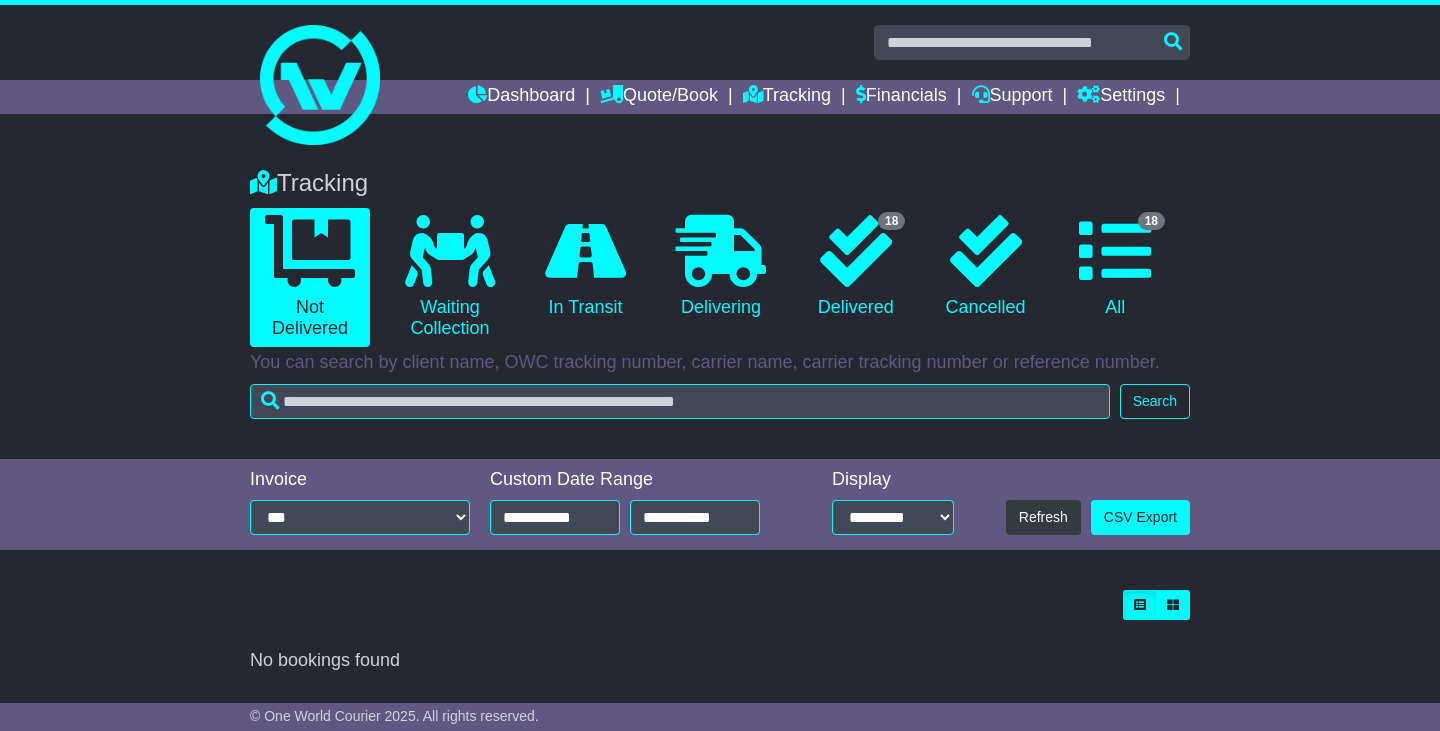 scroll, scrollTop: 0, scrollLeft: 0, axis: both 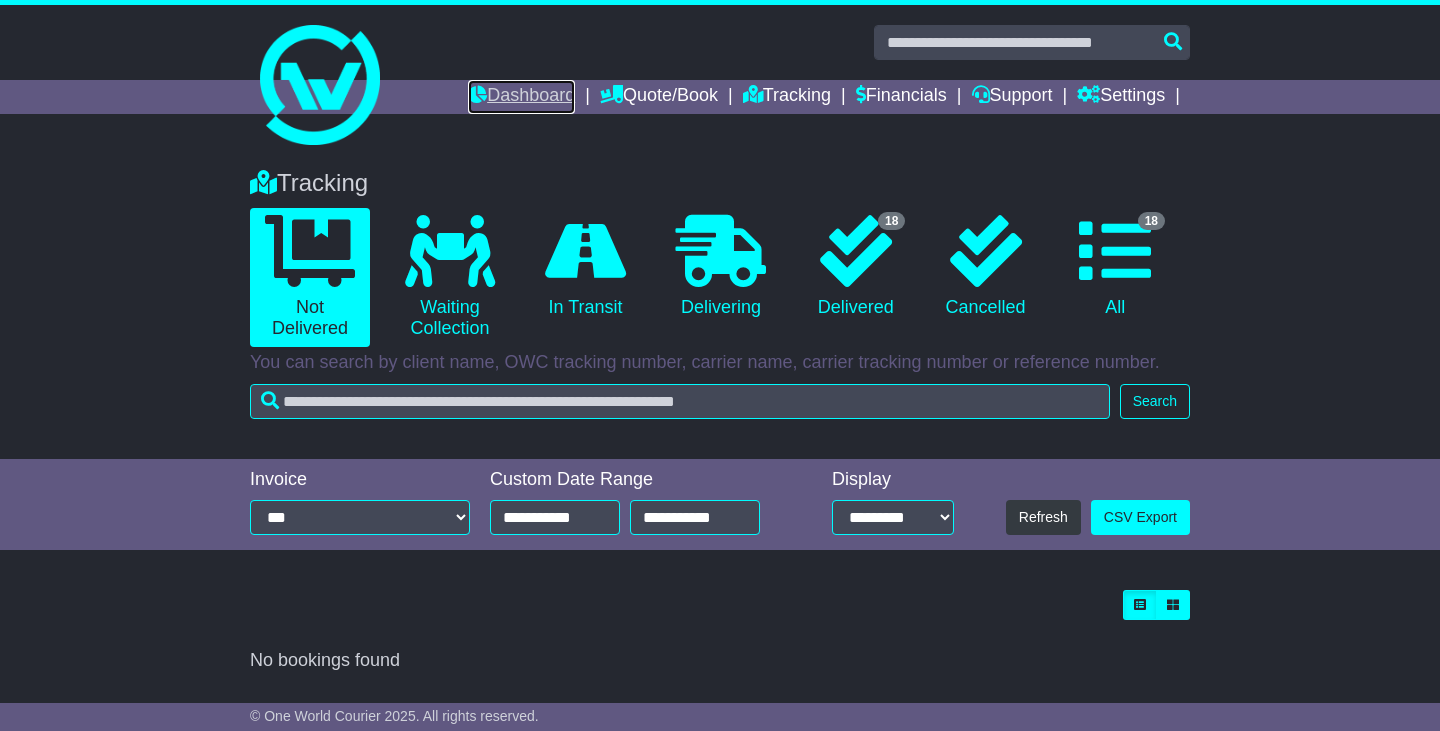 click on "Dashboard" at bounding box center [521, 97] 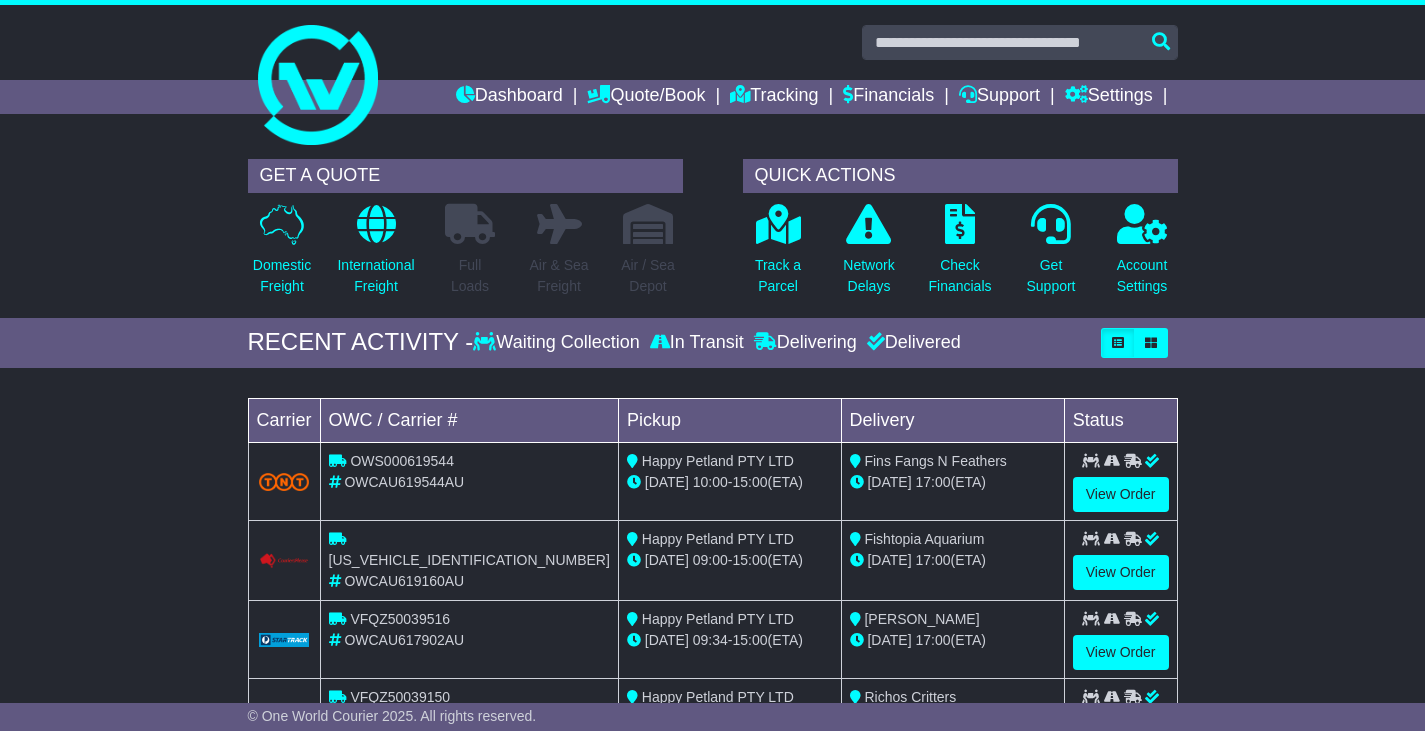 scroll, scrollTop: 0, scrollLeft: 0, axis: both 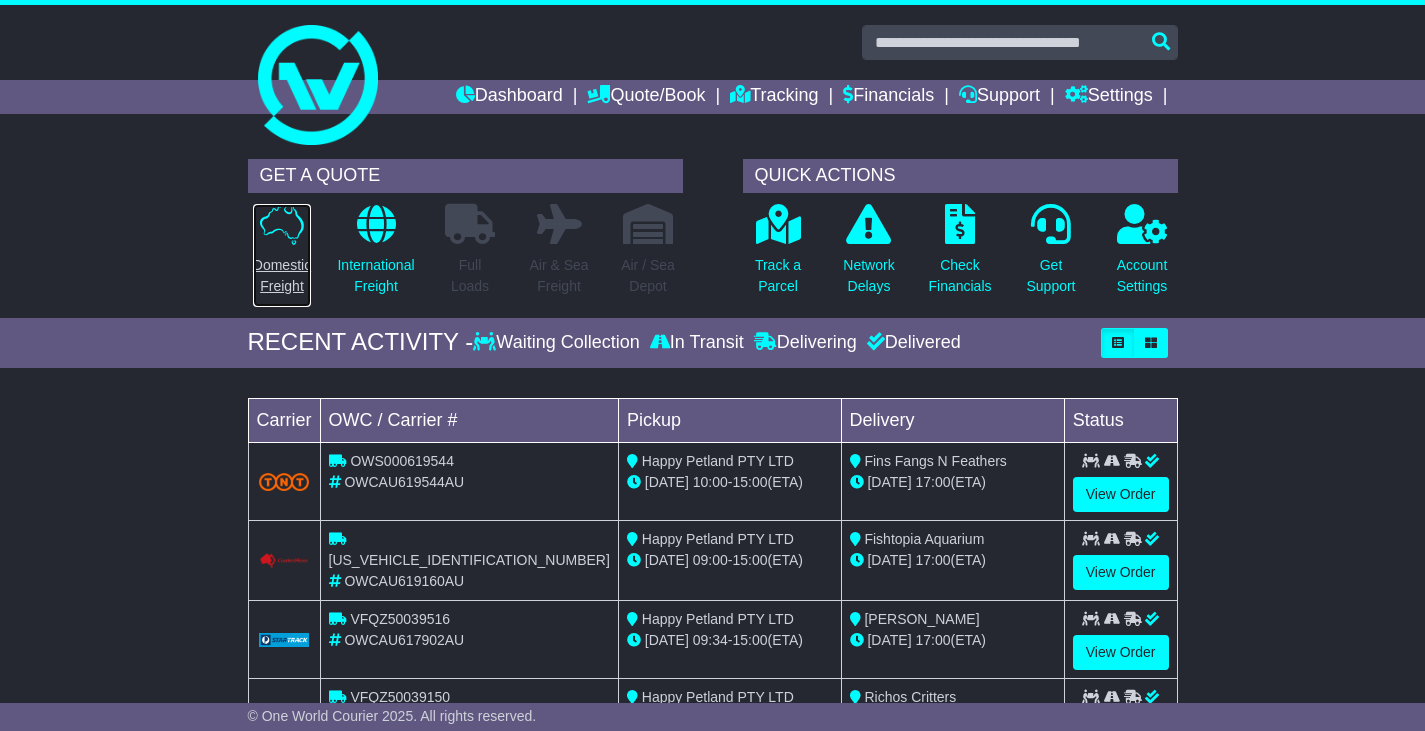 click at bounding box center (282, 224) 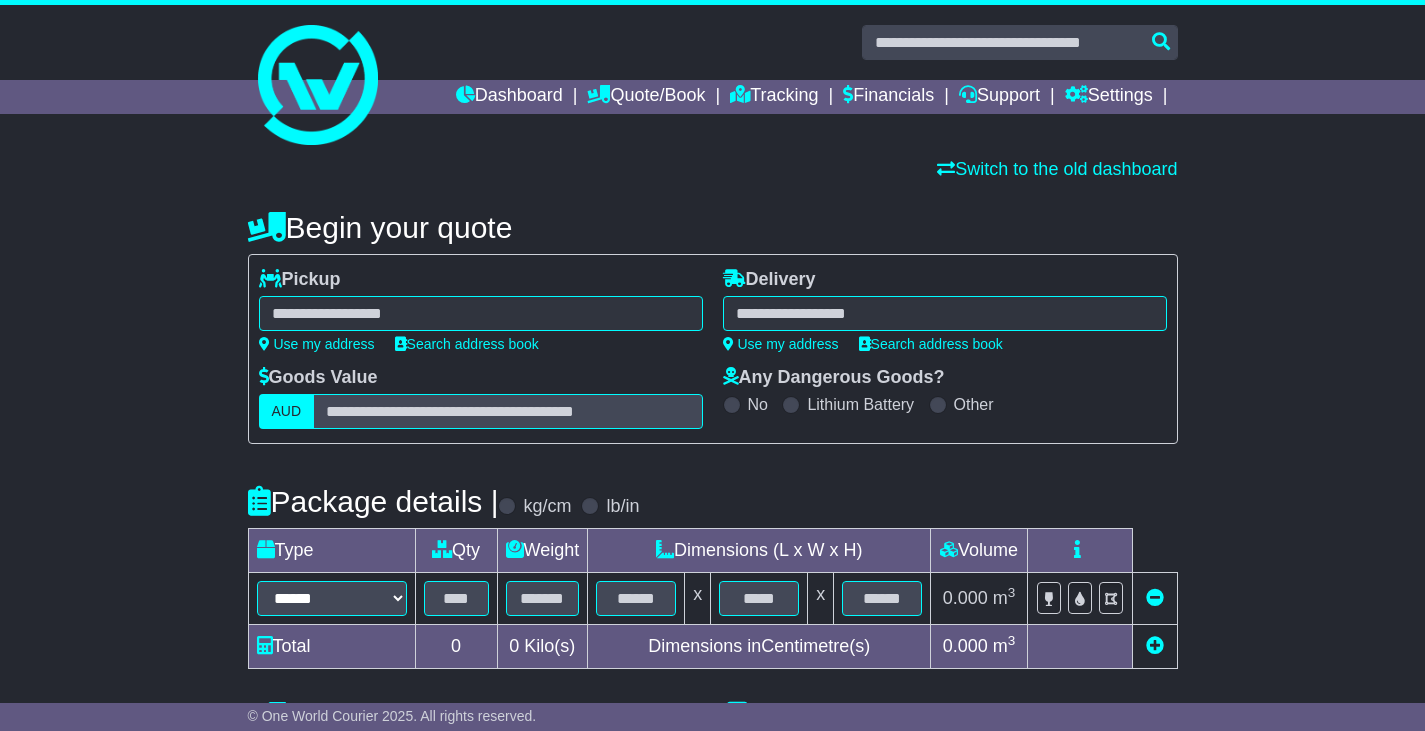 scroll, scrollTop: 0, scrollLeft: 0, axis: both 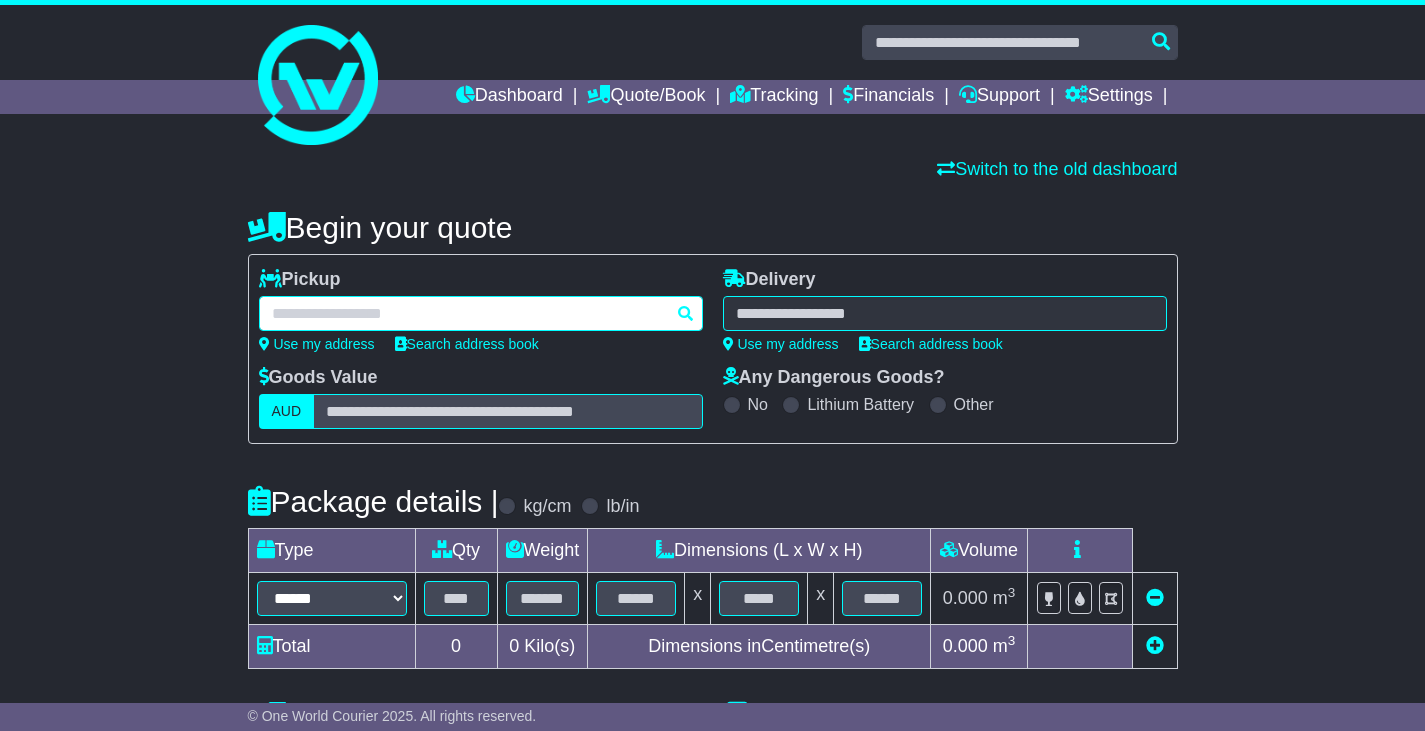 click at bounding box center [481, 313] 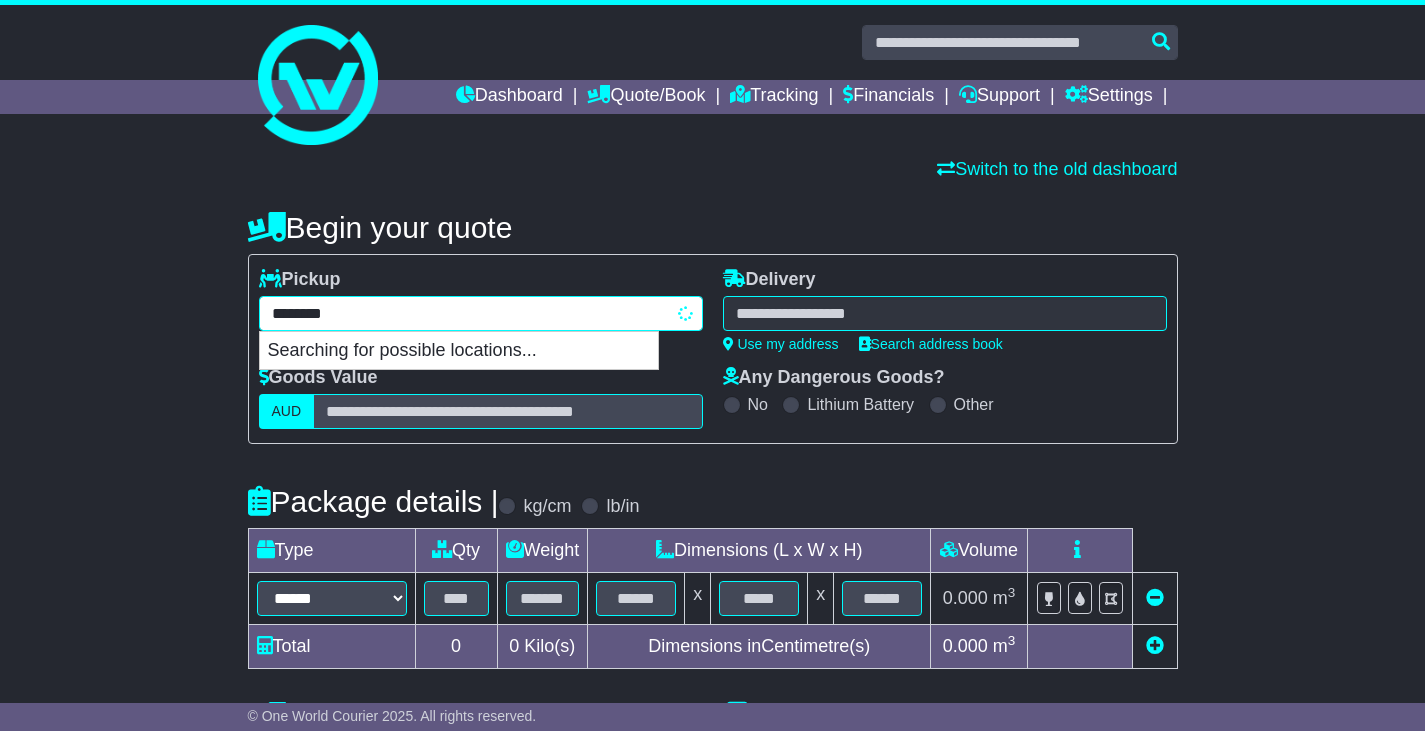 type on "*********" 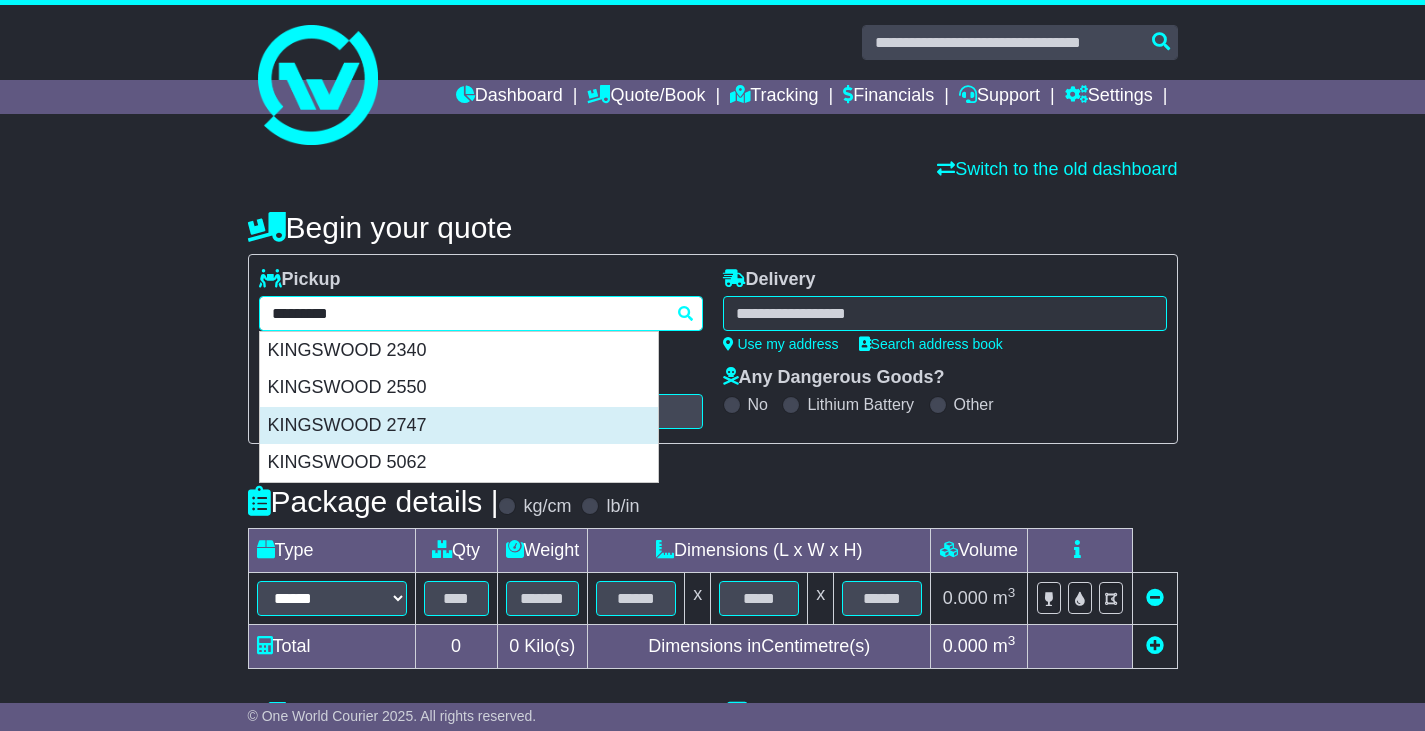 click on "KINGSWOOD 2747" at bounding box center (459, 426) 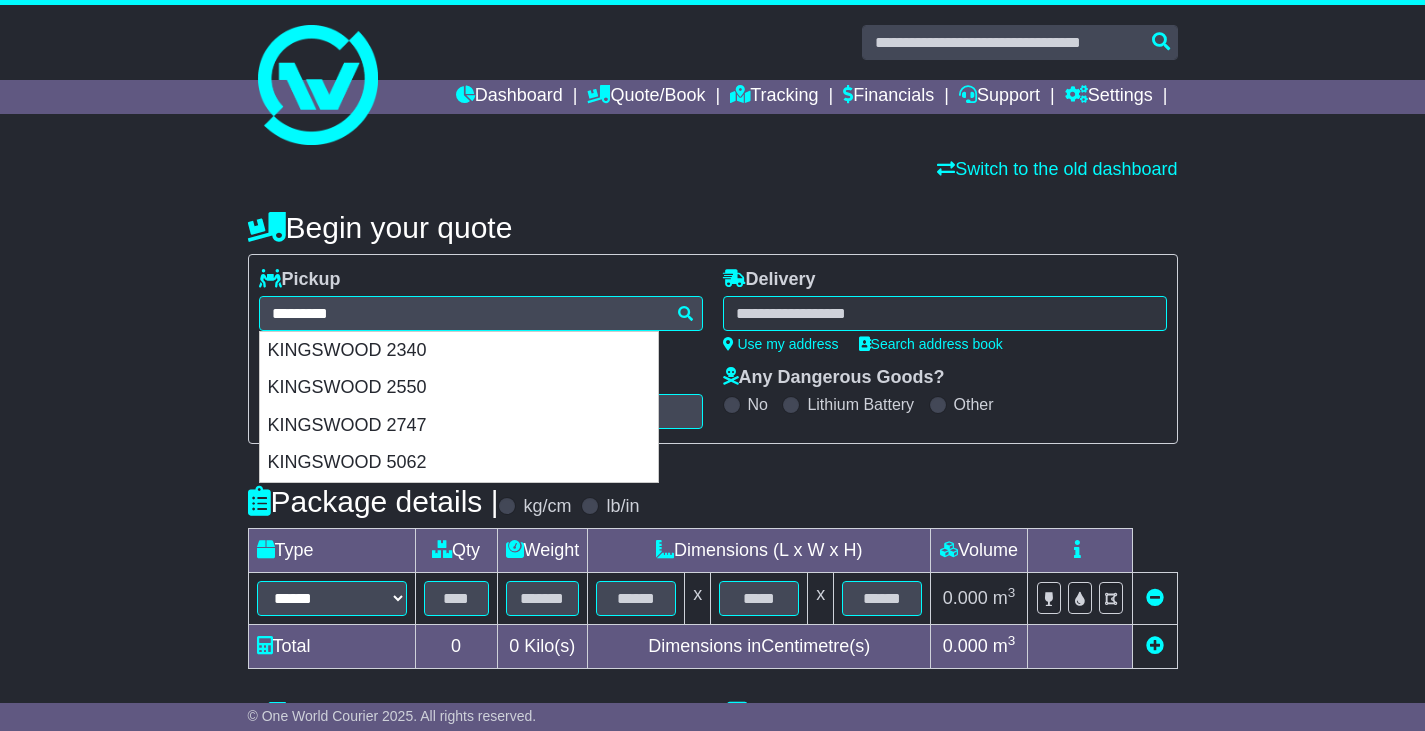 type on "**********" 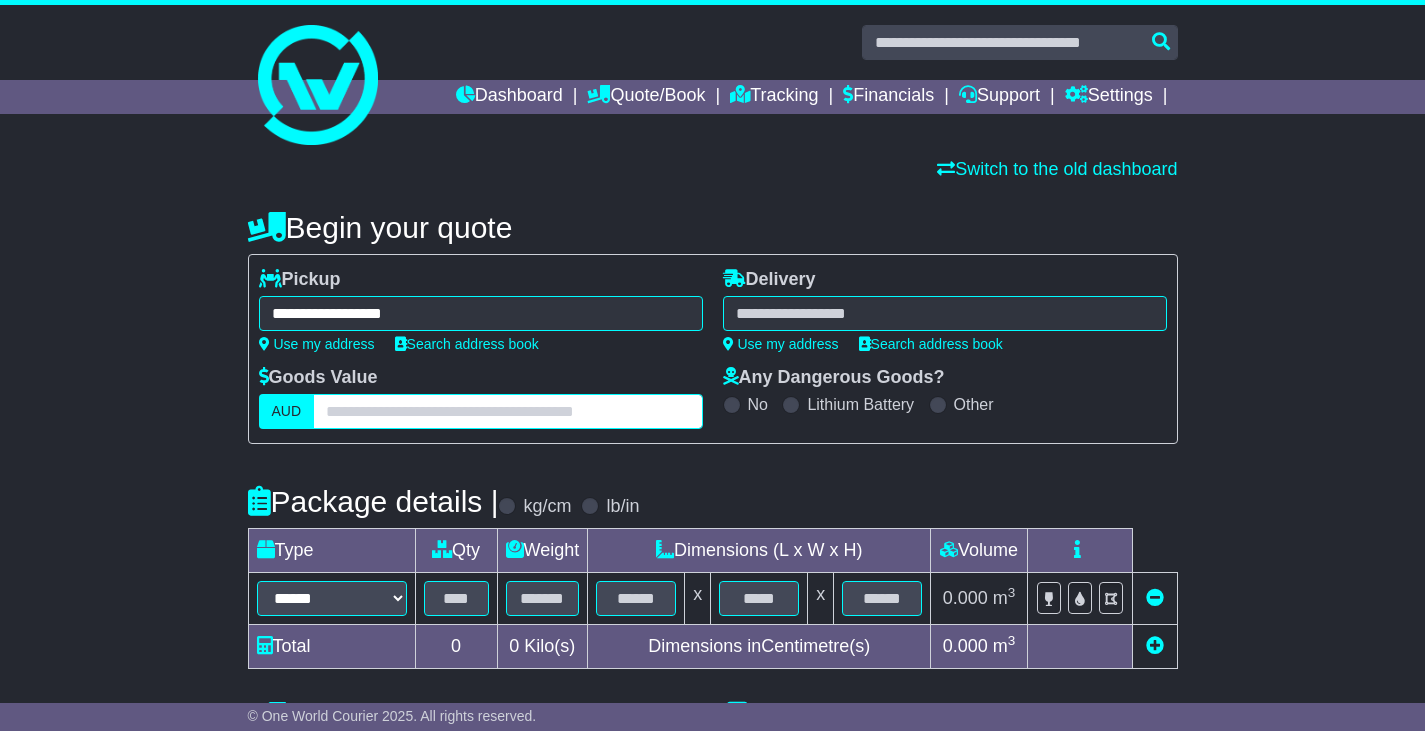click at bounding box center (507, 411) 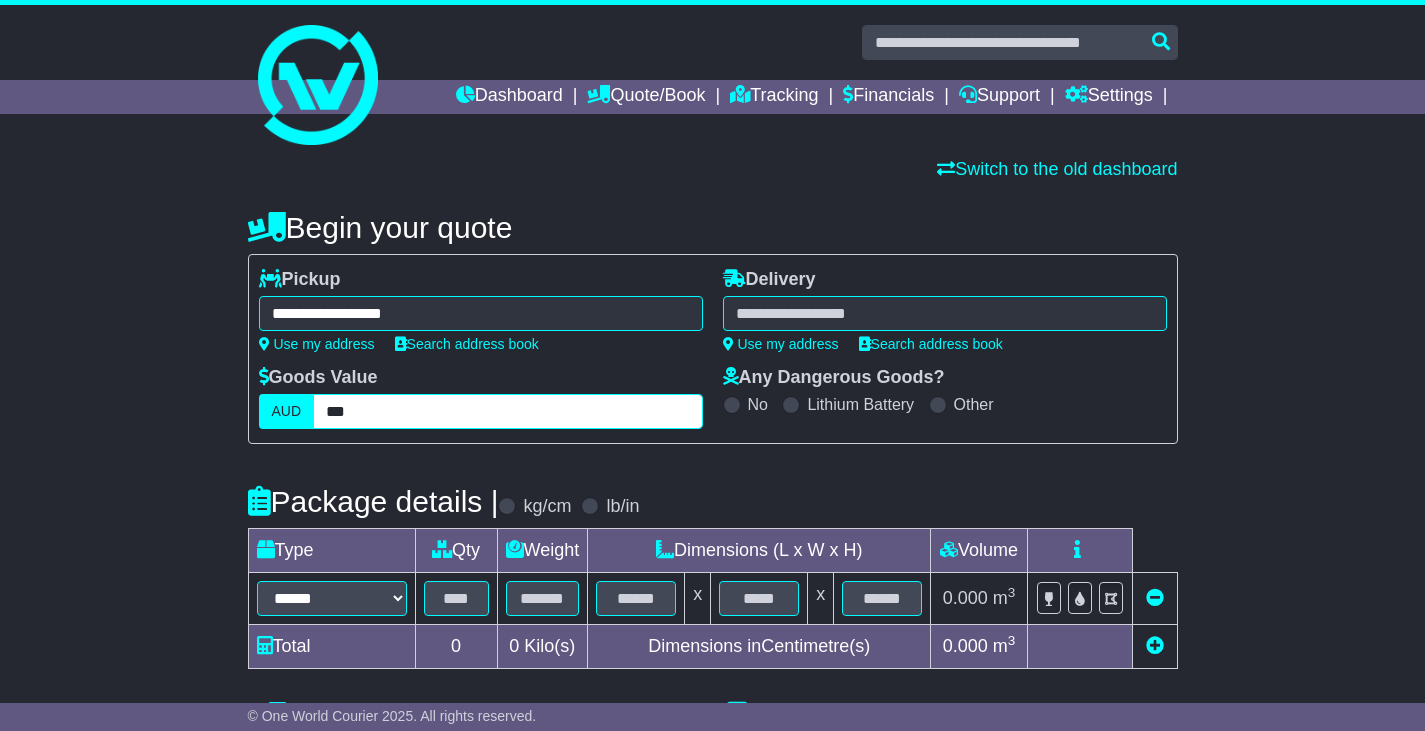 type on "***" 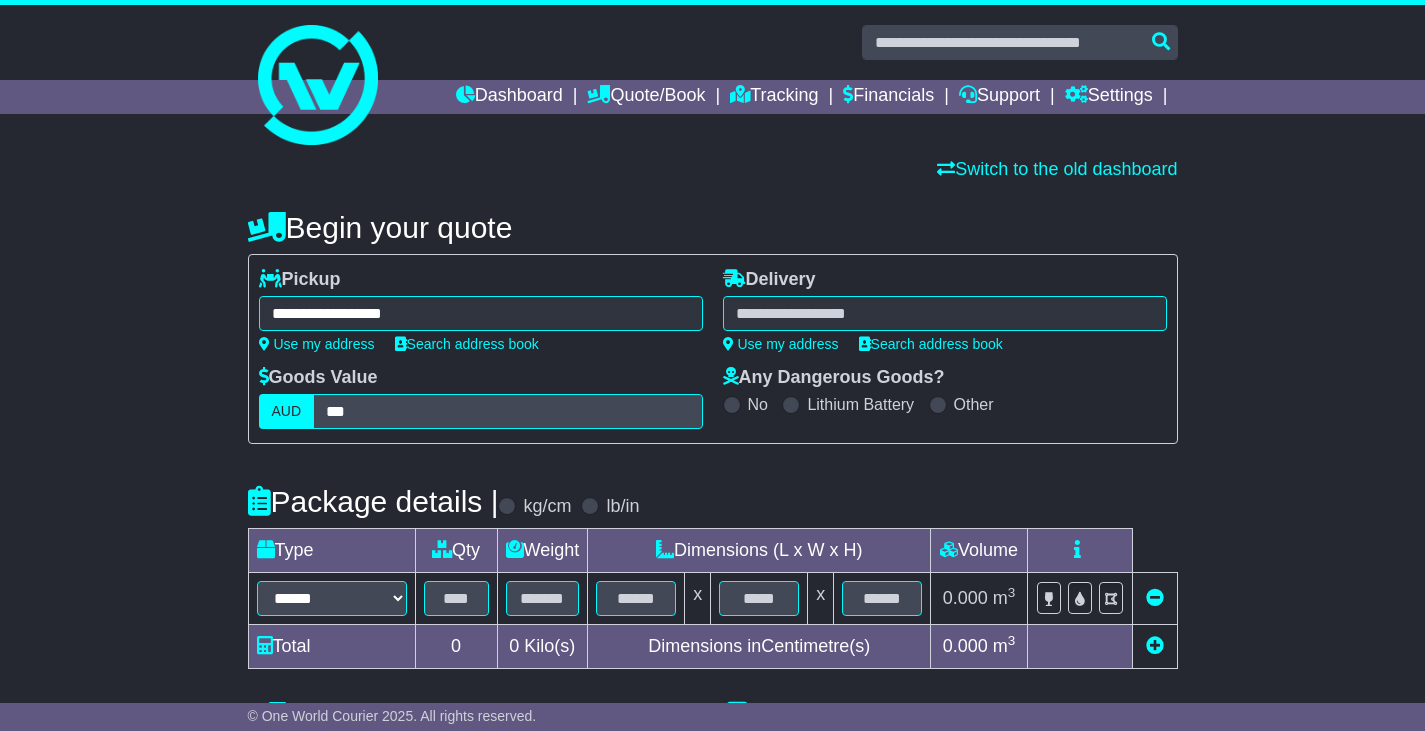 click at bounding box center [945, 313] 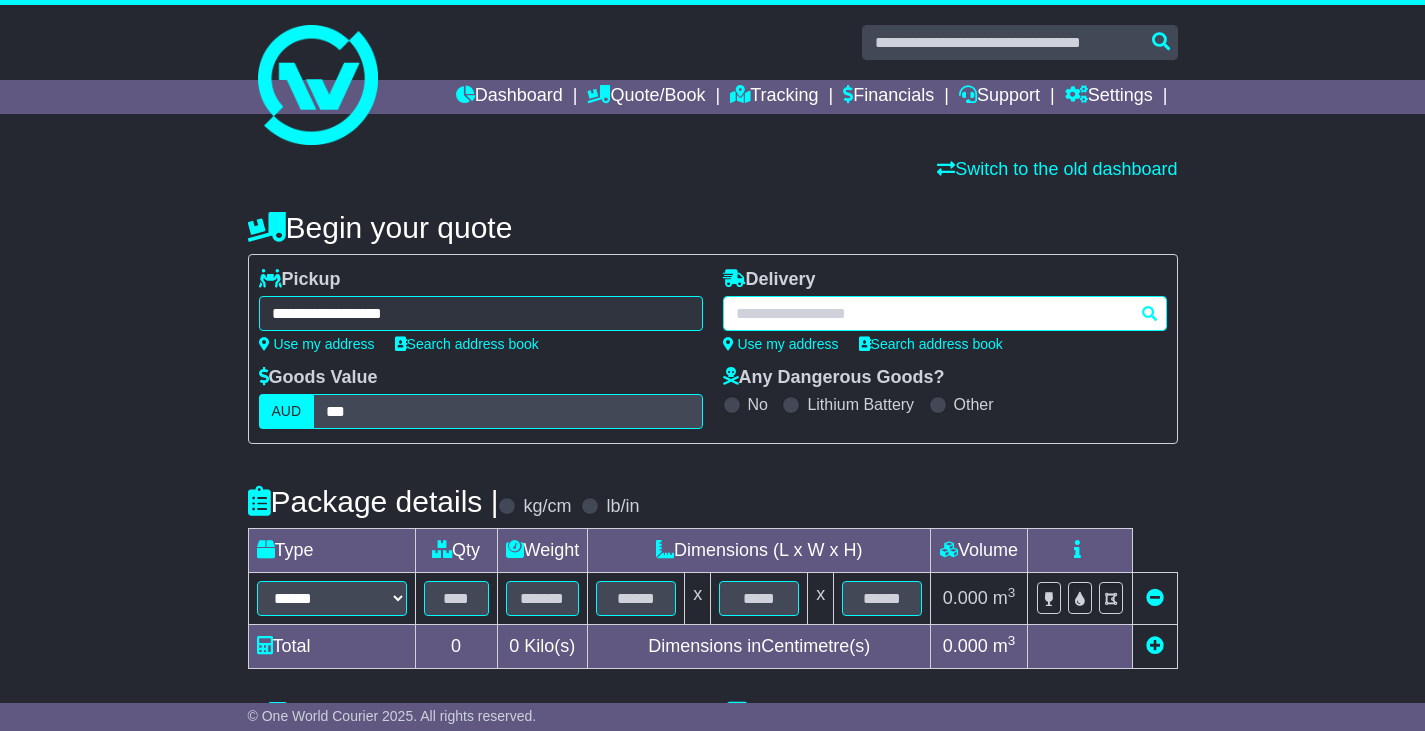 click at bounding box center [945, 313] 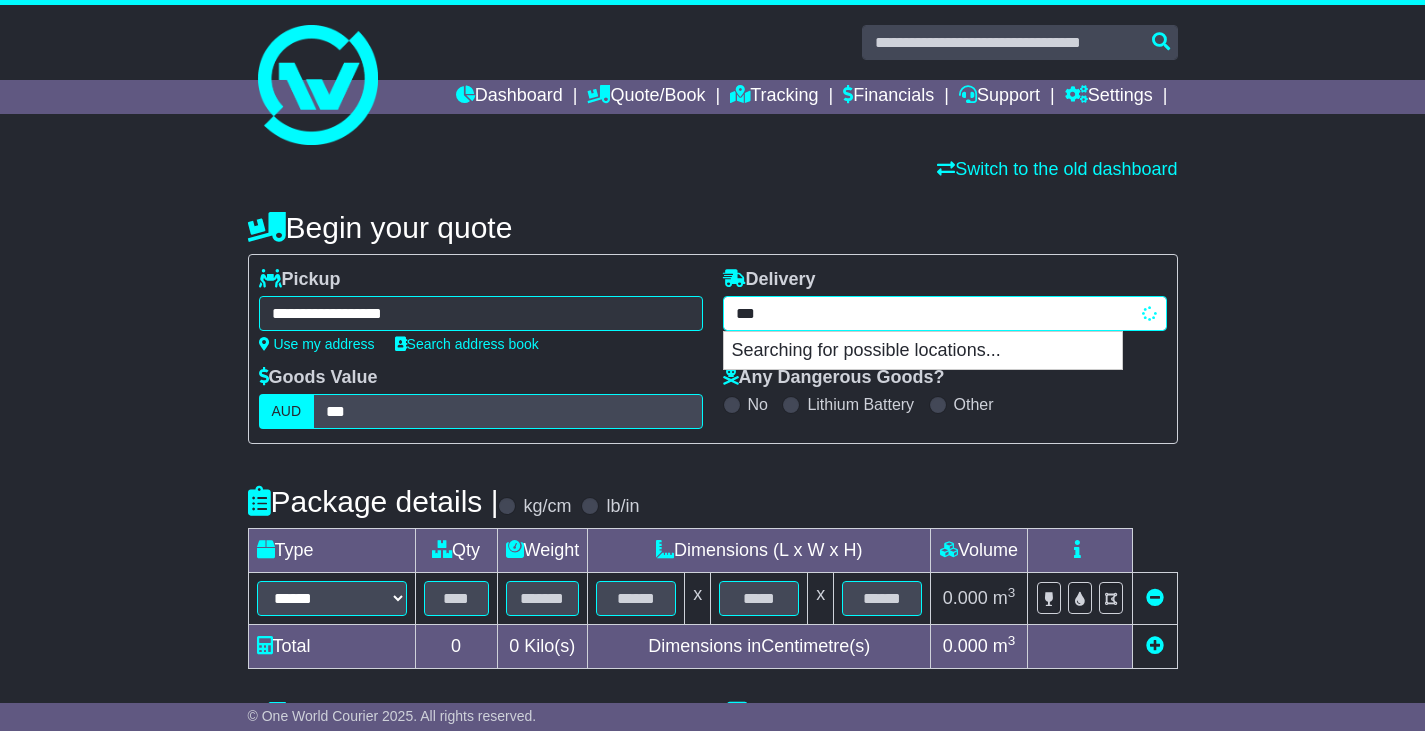 type on "****" 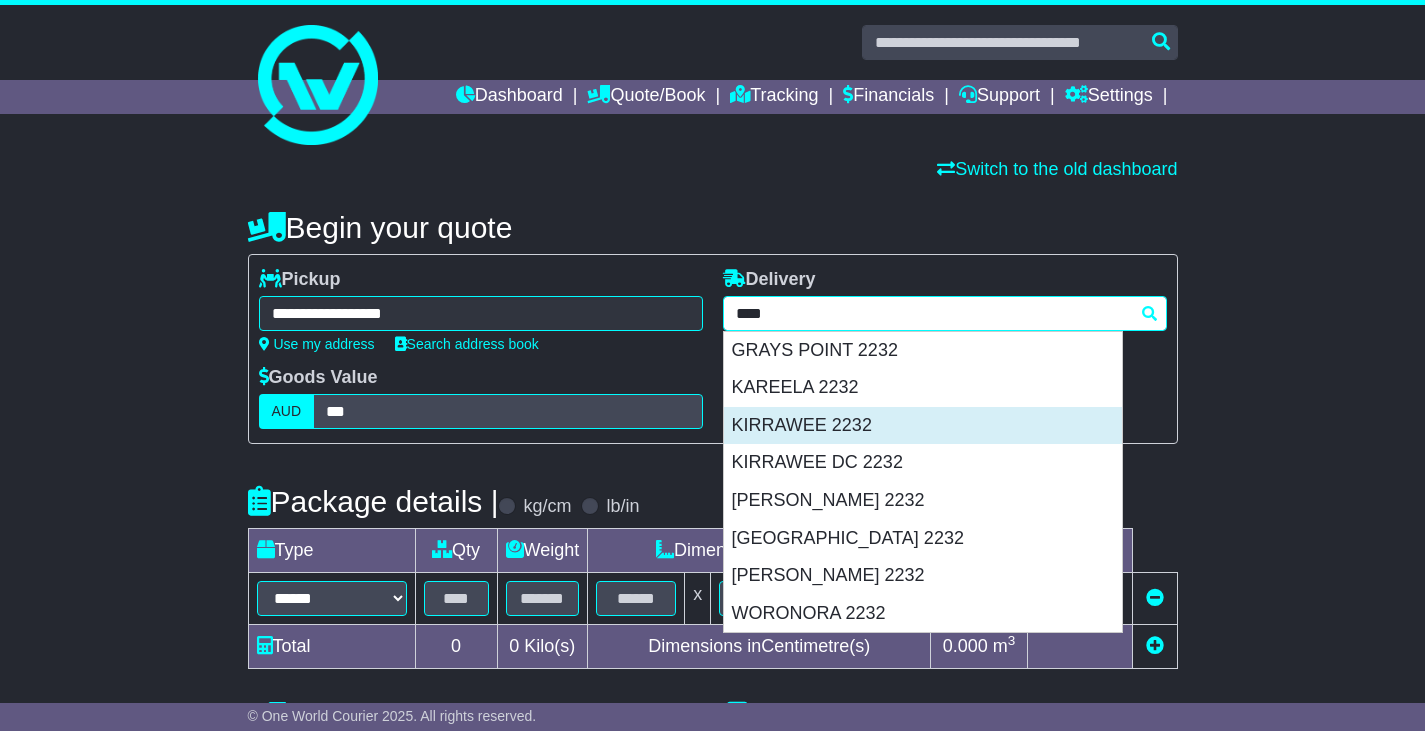 click on "KIRRAWEE 2232" at bounding box center (923, 426) 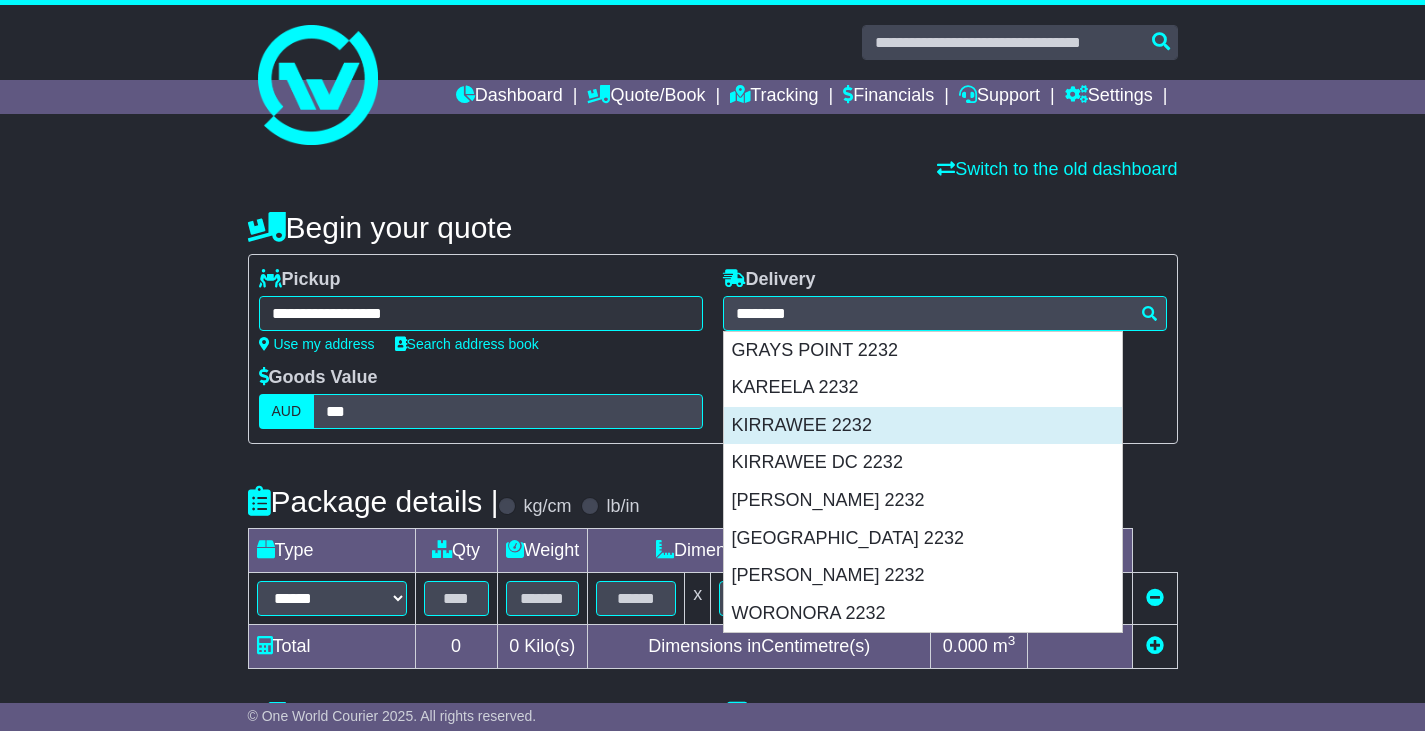 type on "**********" 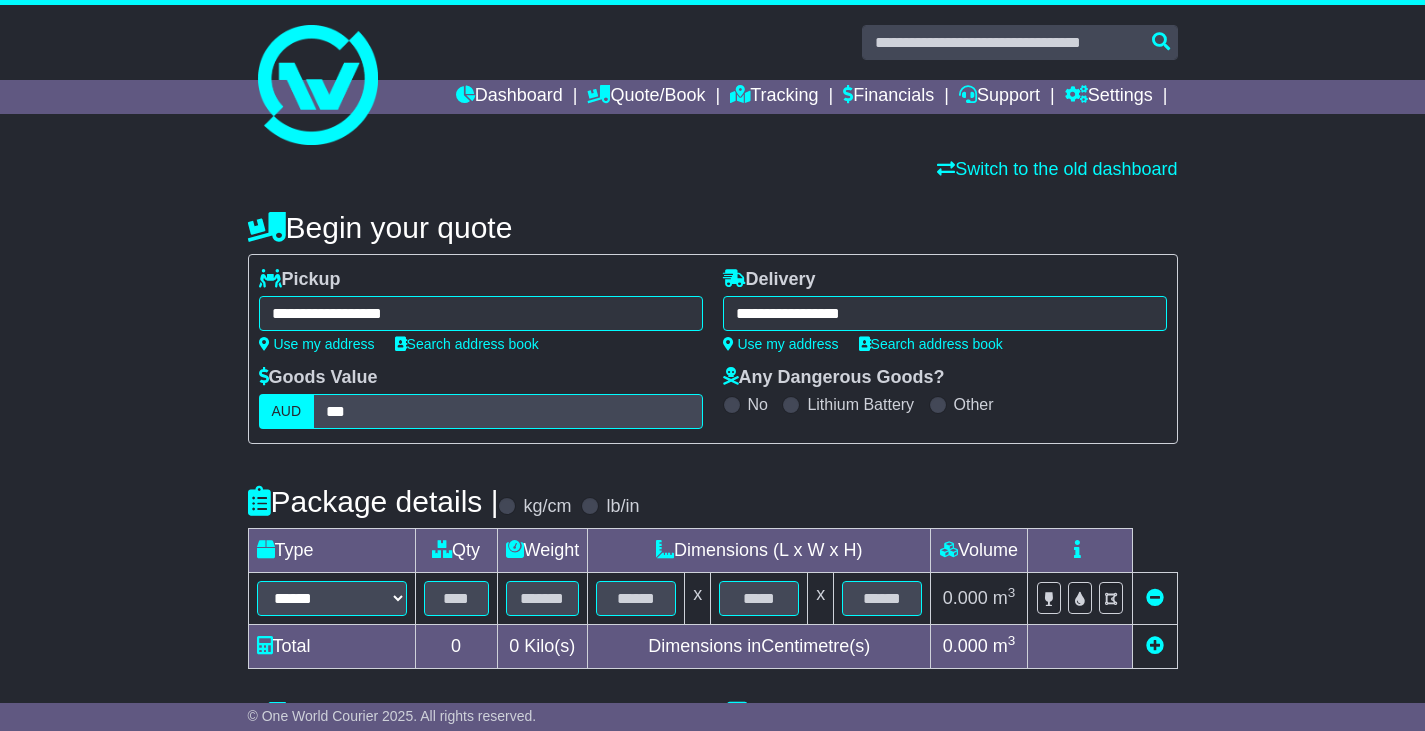 scroll, scrollTop: 100, scrollLeft: 0, axis: vertical 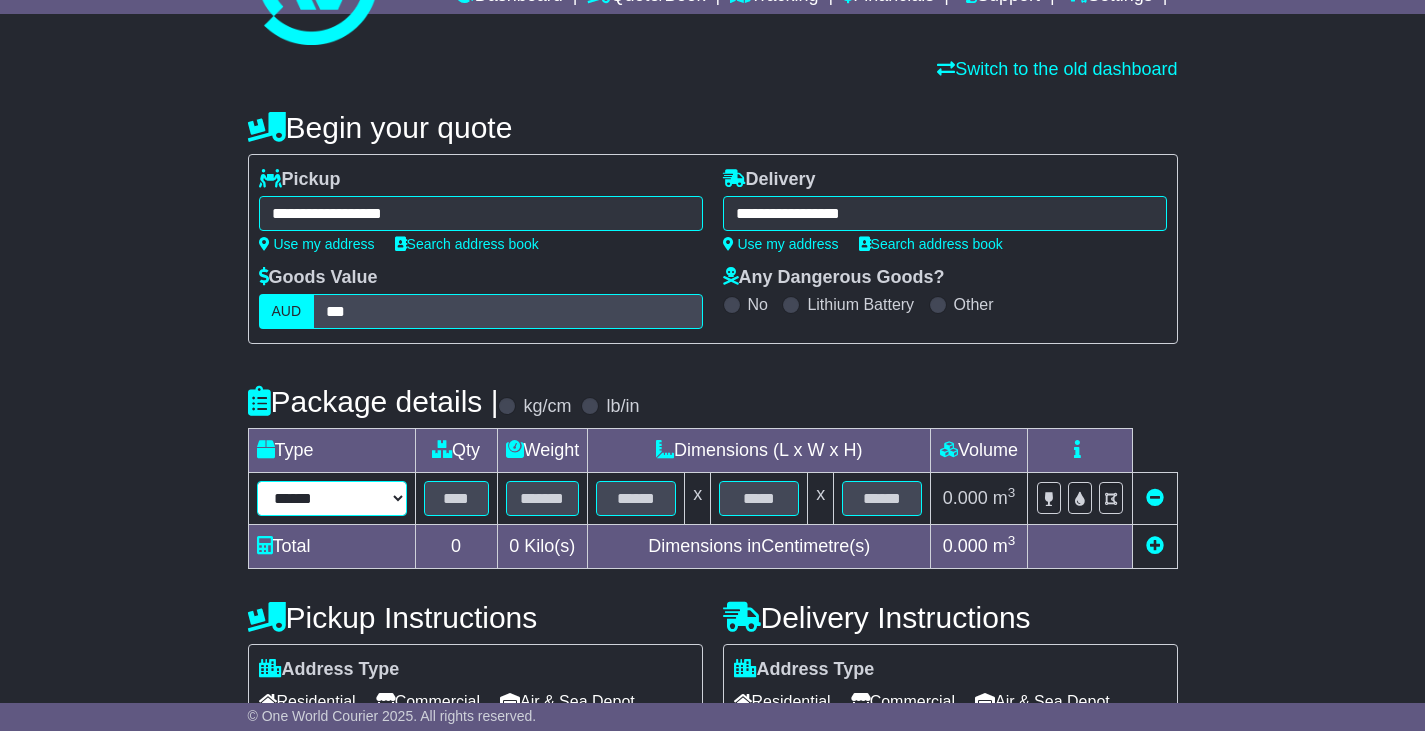 drag, startPoint x: 359, startPoint y: 499, endPoint x: 348, endPoint y: 505, distance: 12.529964 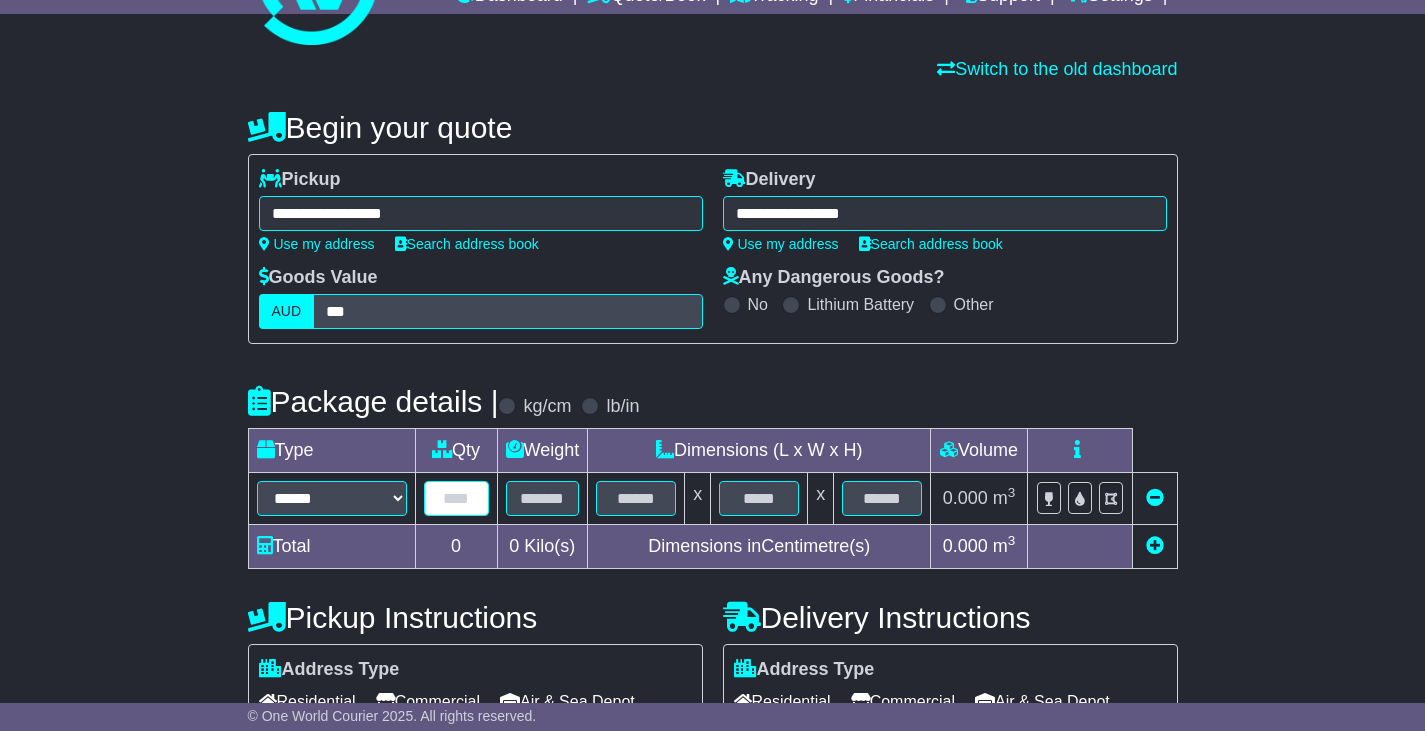 click at bounding box center [456, 498] 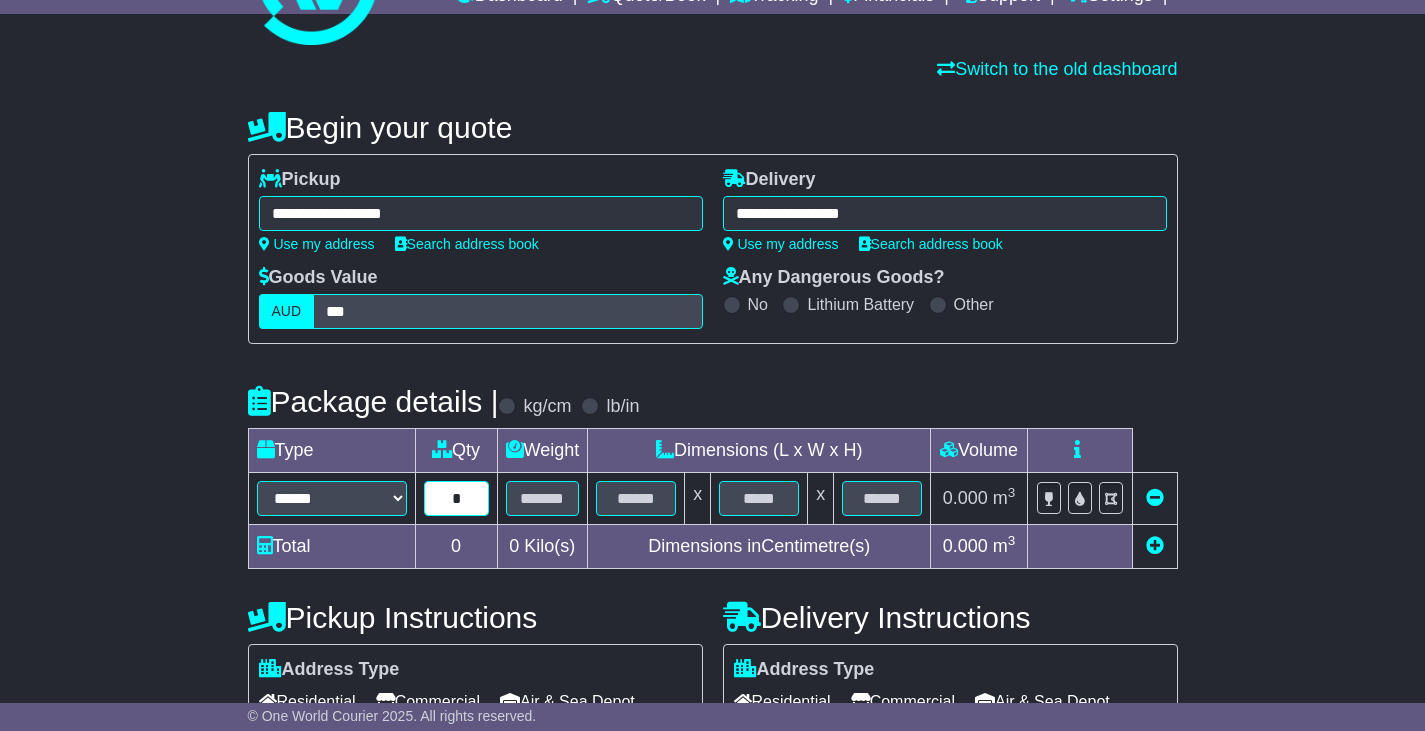 type on "*" 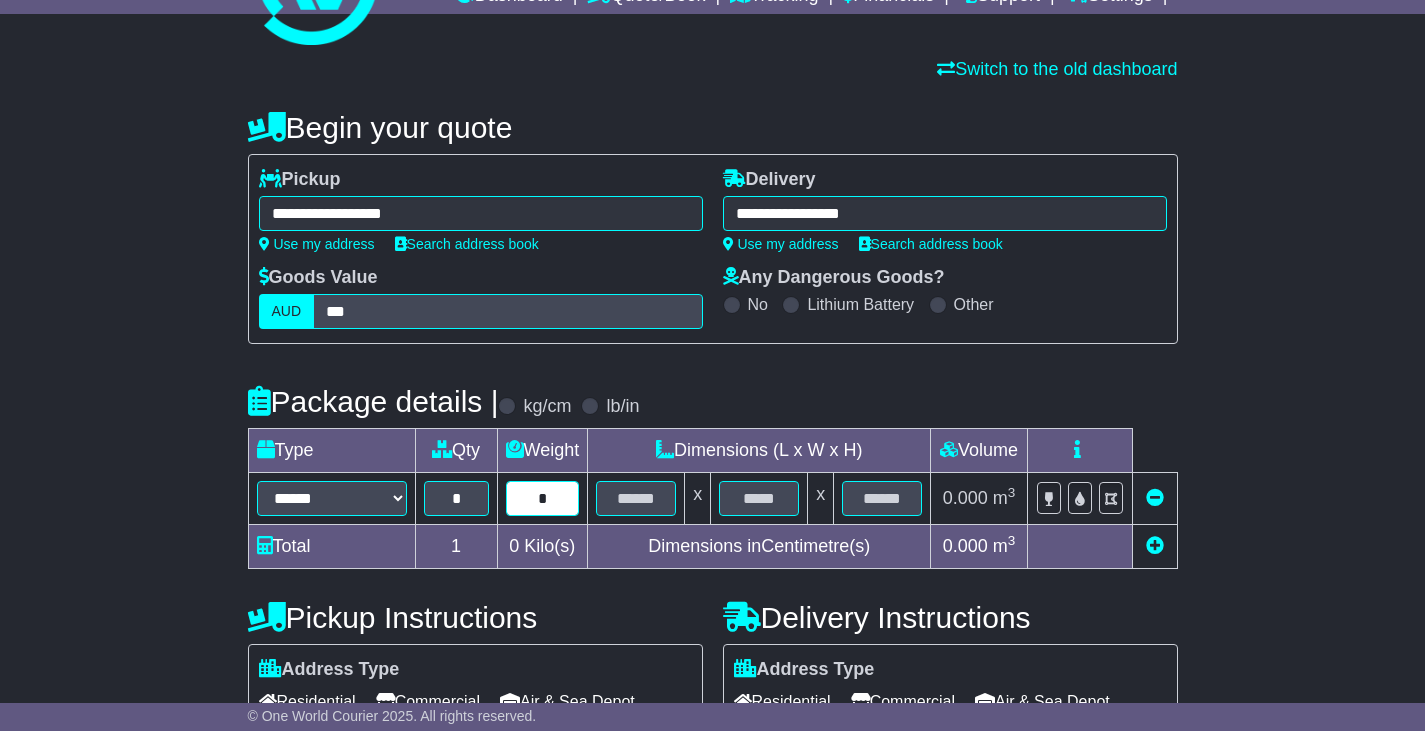 type on "*" 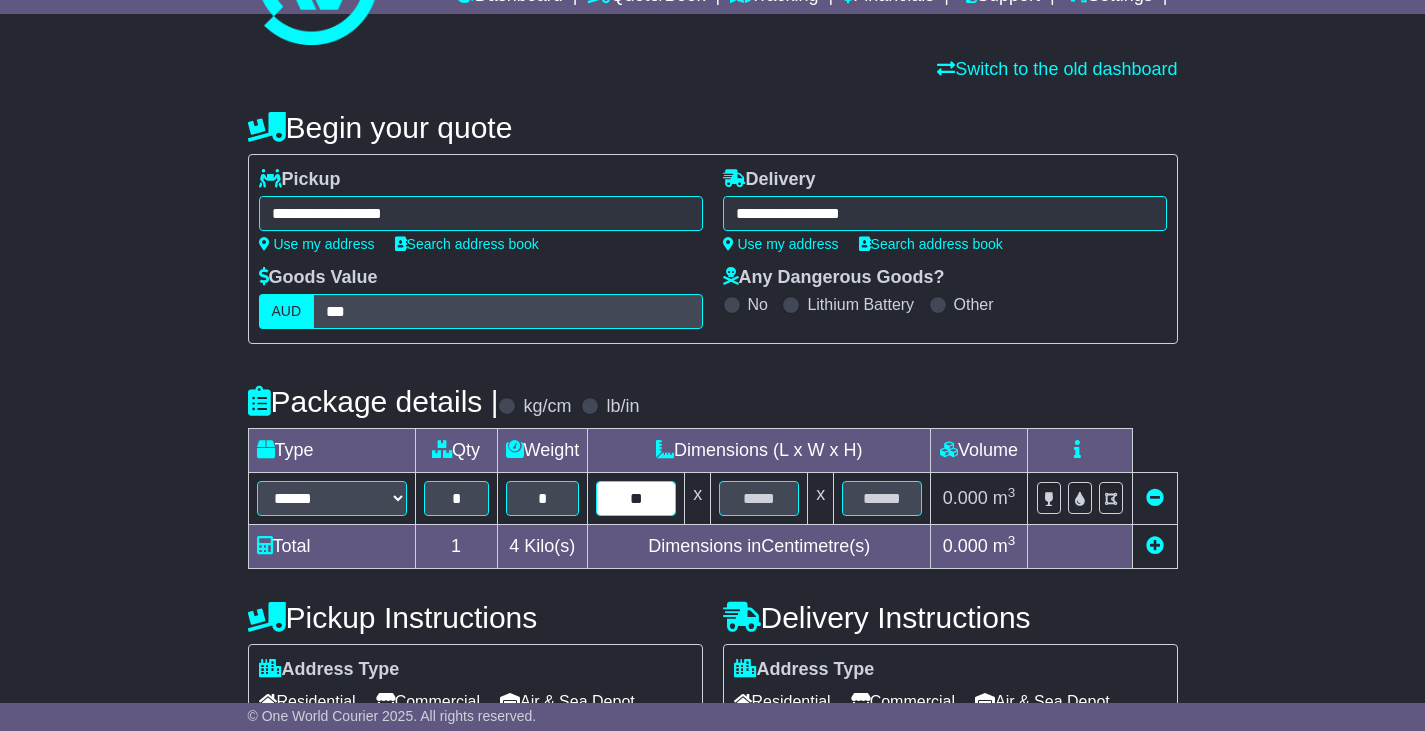 type on "**" 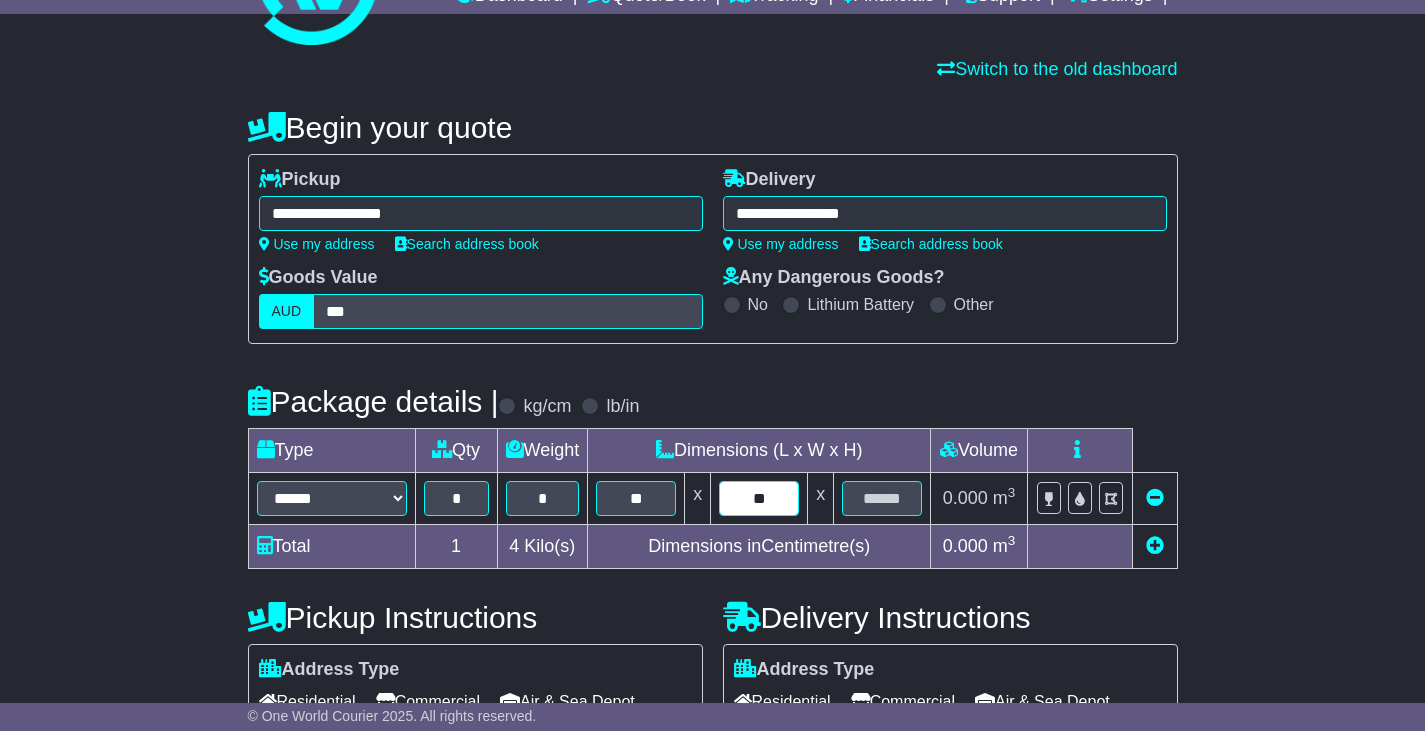 type on "**" 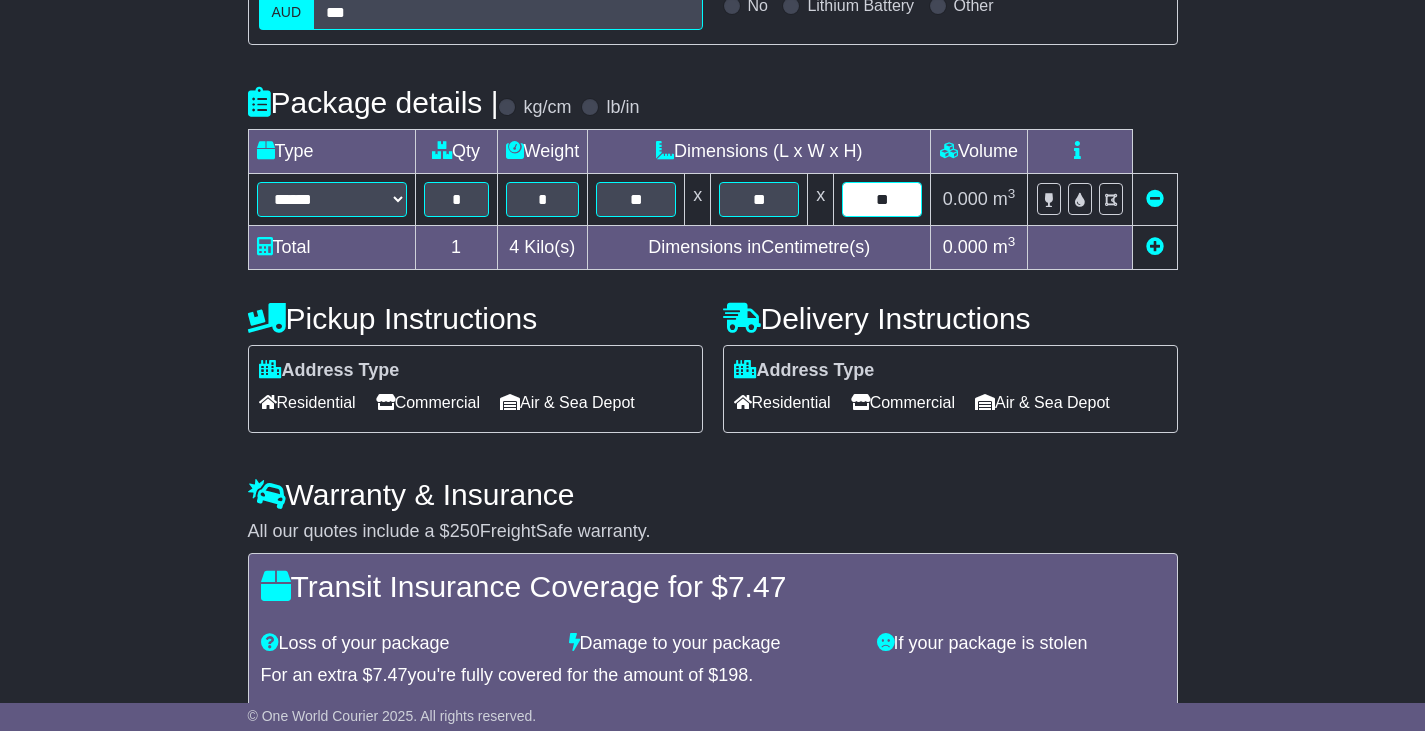 scroll, scrollTop: 400, scrollLeft: 0, axis: vertical 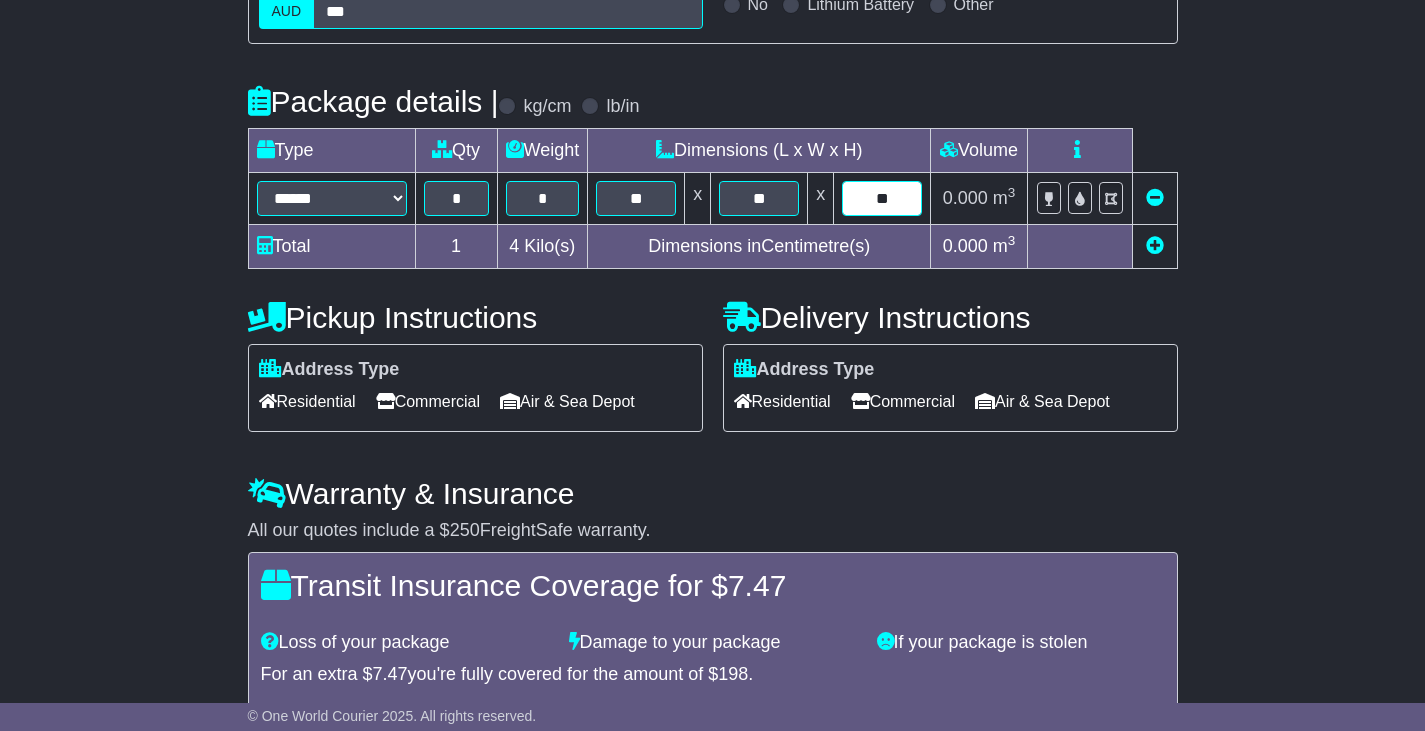 type on "**" 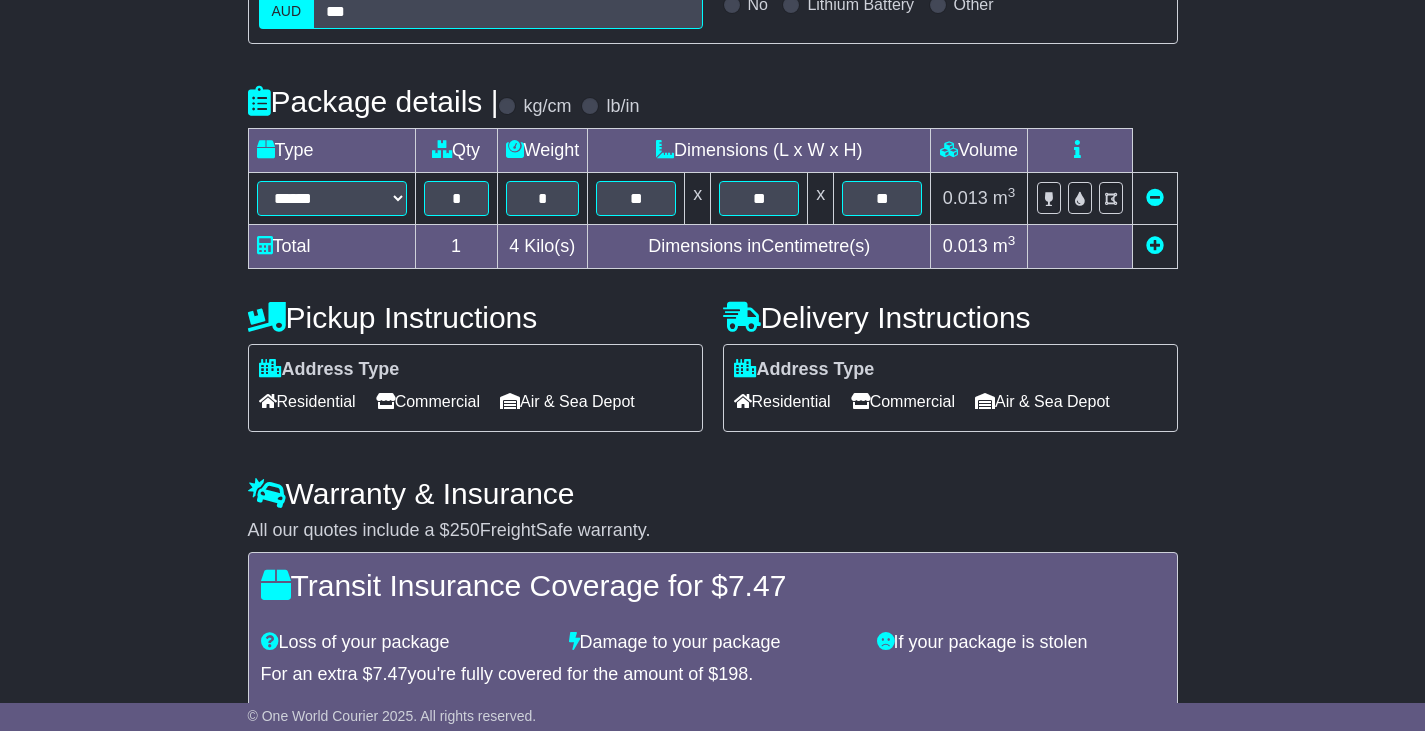 click on "Commercial" at bounding box center [428, 401] 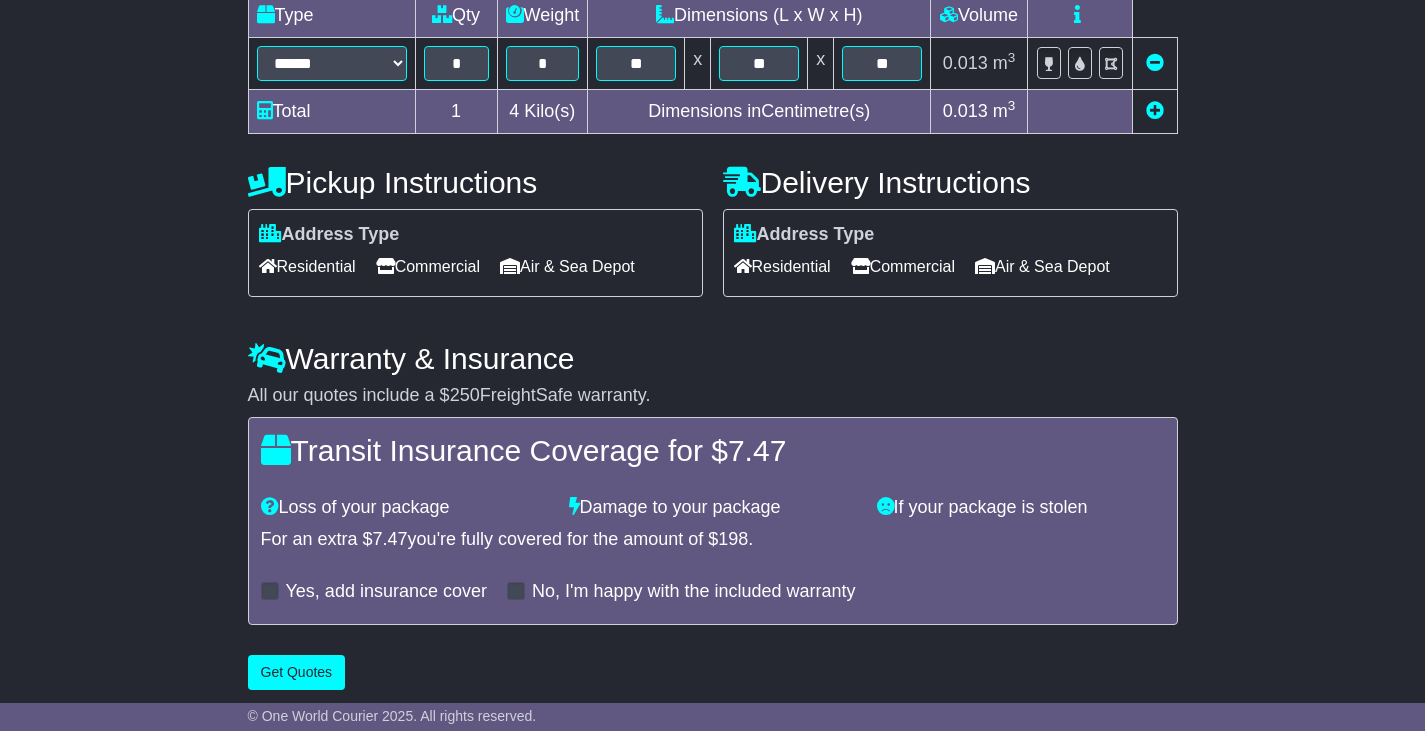 scroll, scrollTop: 547, scrollLeft: 0, axis: vertical 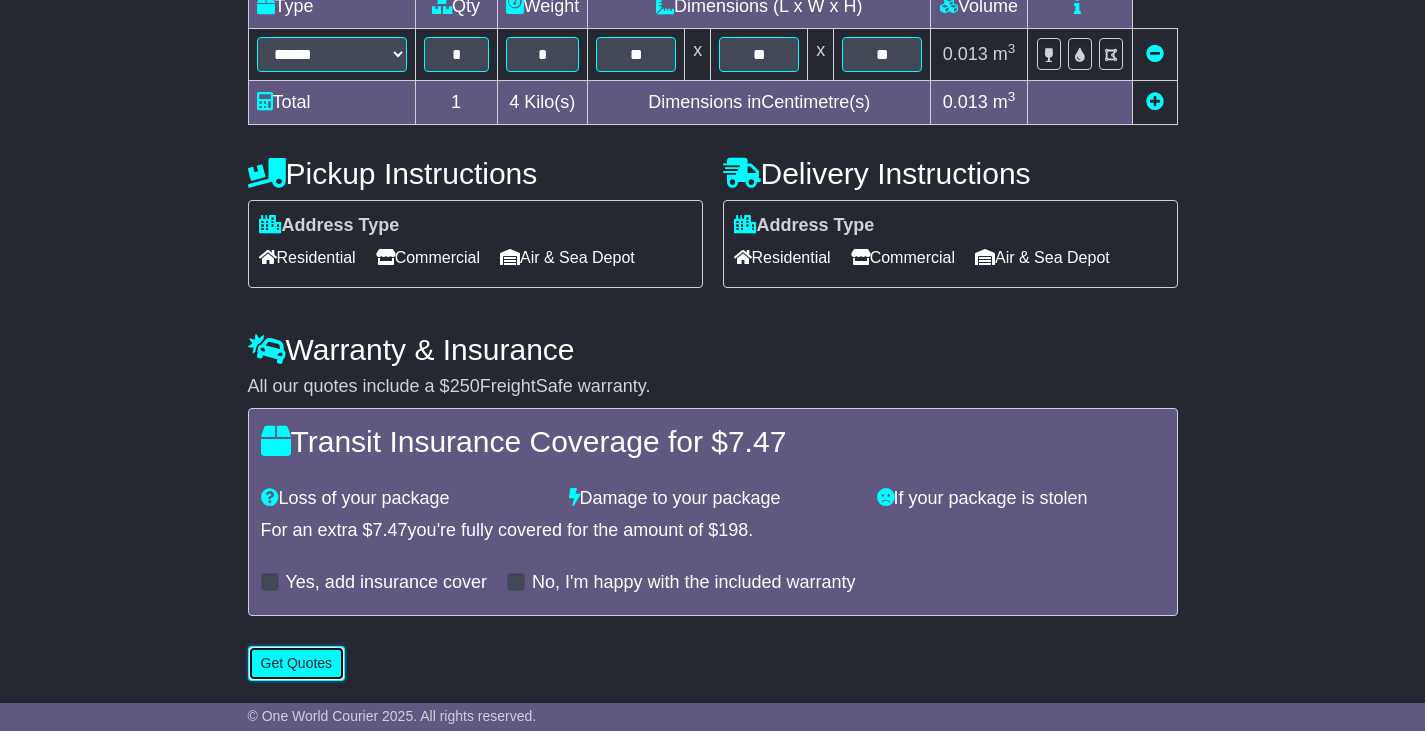 drag, startPoint x: 308, startPoint y: 652, endPoint x: 381, endPoint y: 615, distance: 81.84131 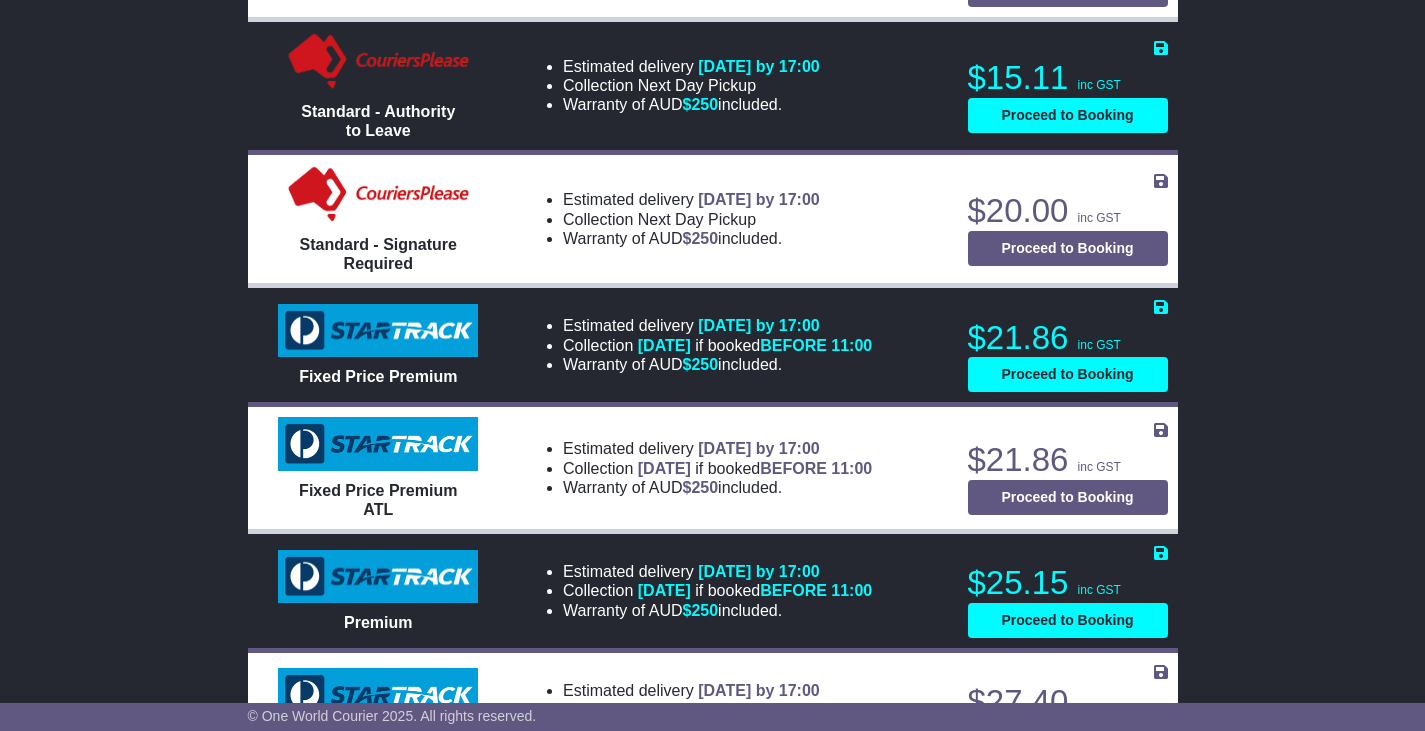 scroll, scrollTop: 1158, scrollLeft: 0, axis: vertical 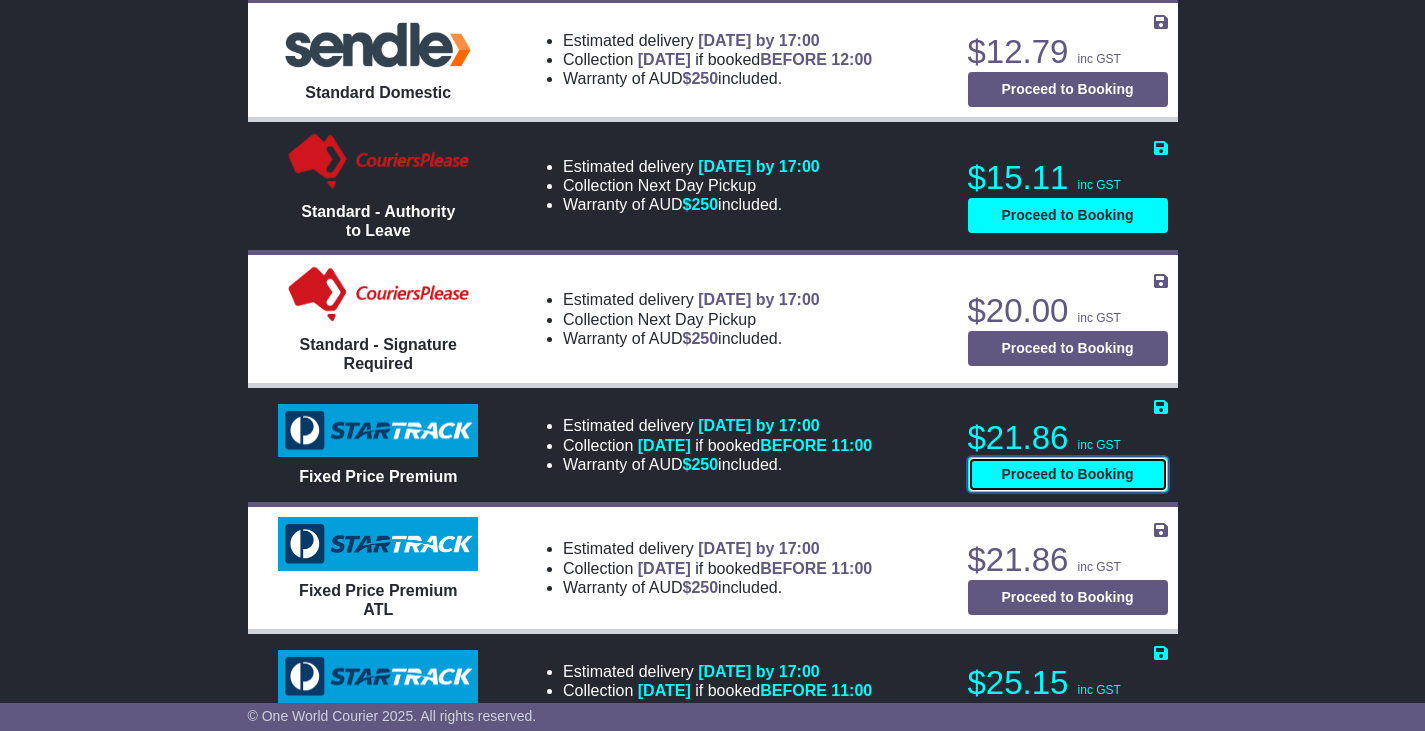 click on "Proceed to Booking" at bounding box center [1068, 474] 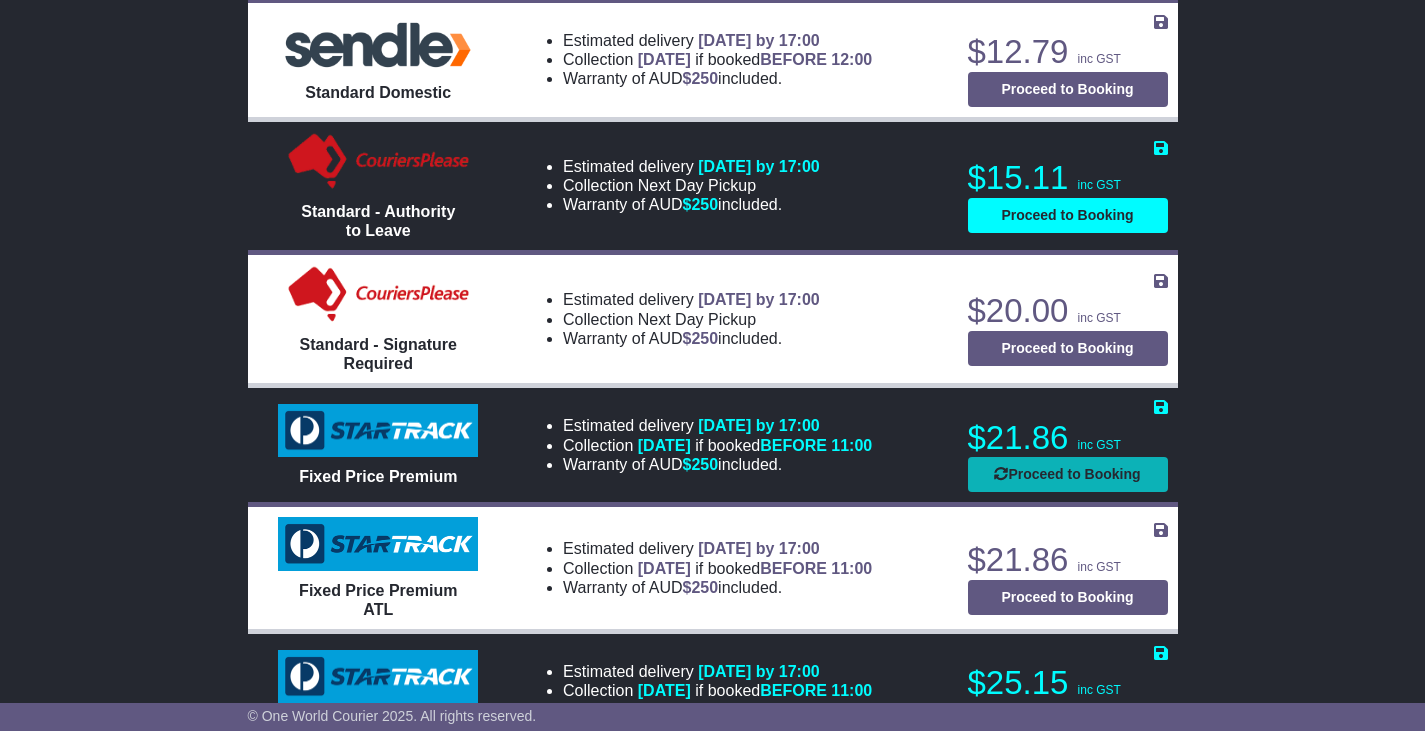 select on "**********" 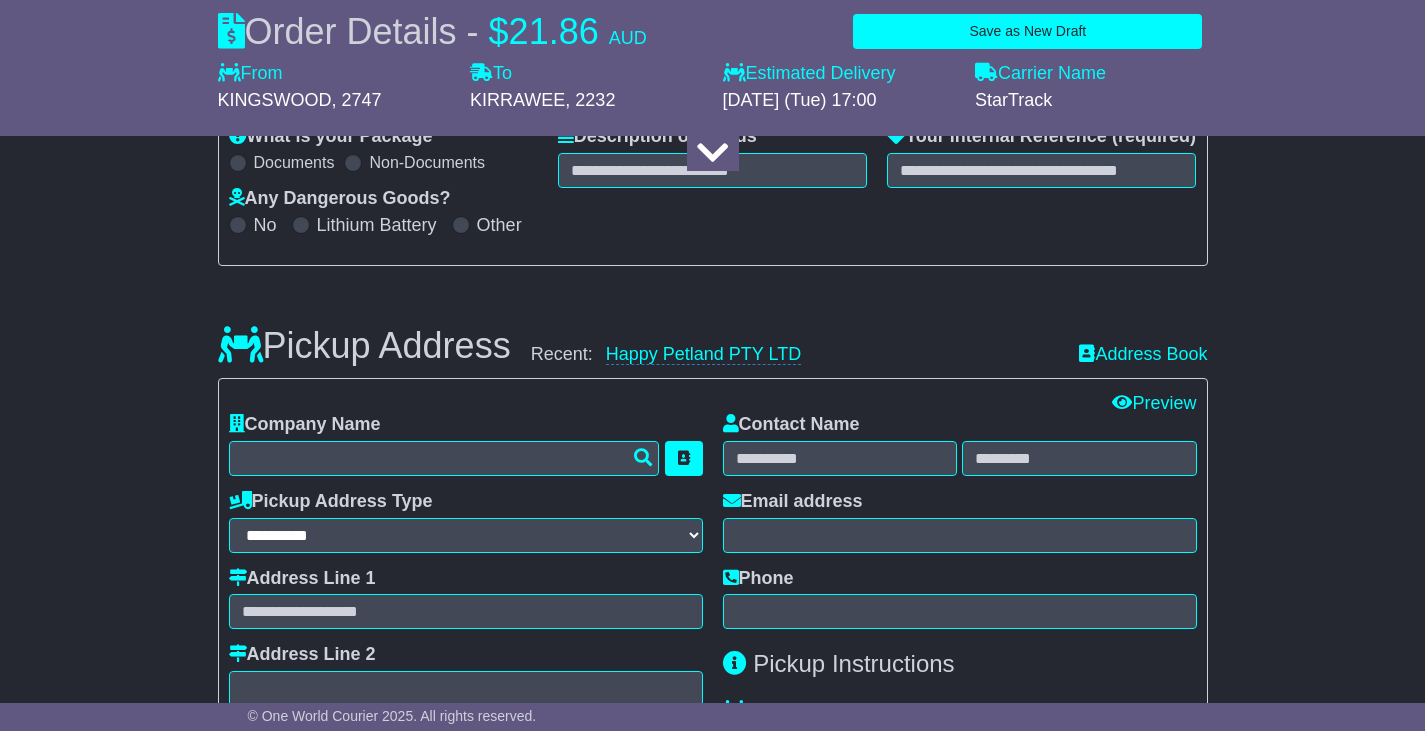 scroll, scrollTop: 58, scrollLeft: 0, axis: vertical 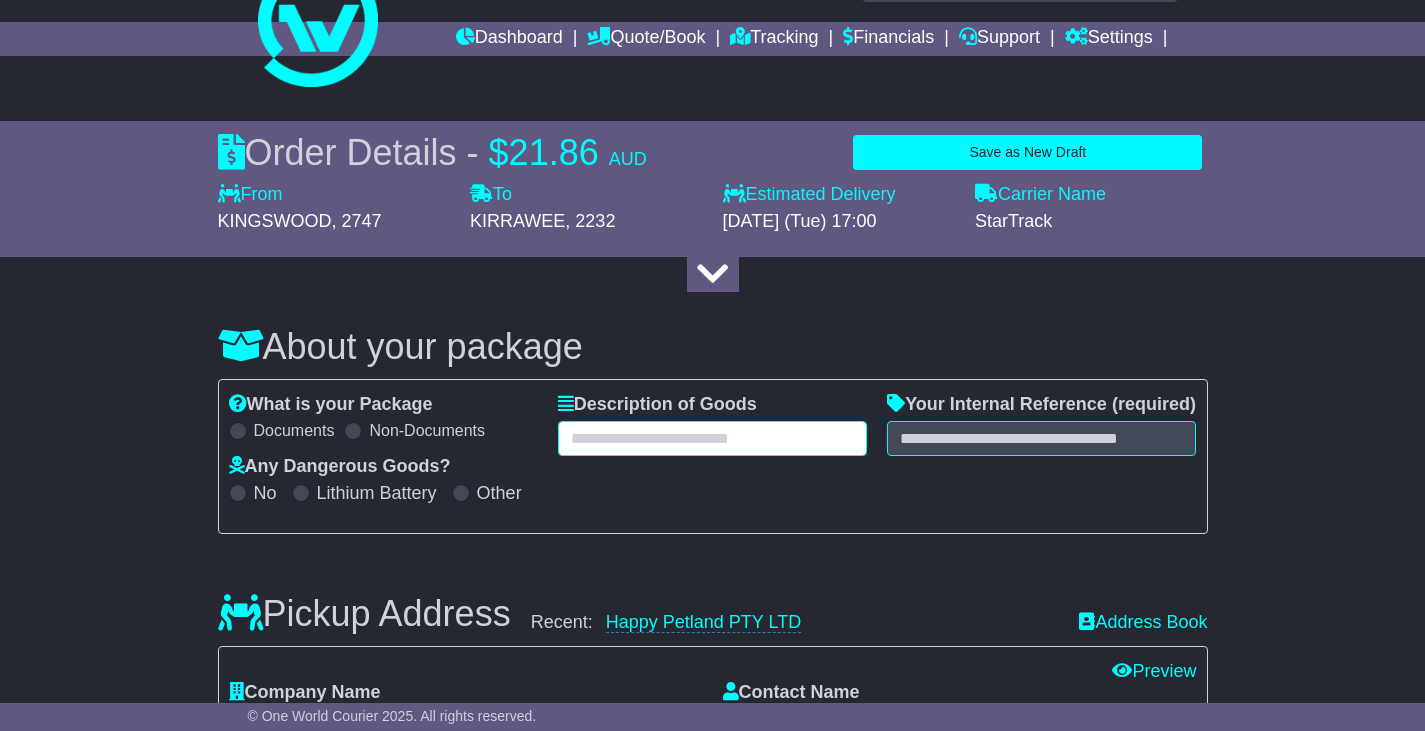 click at bounding box center (712, 438) 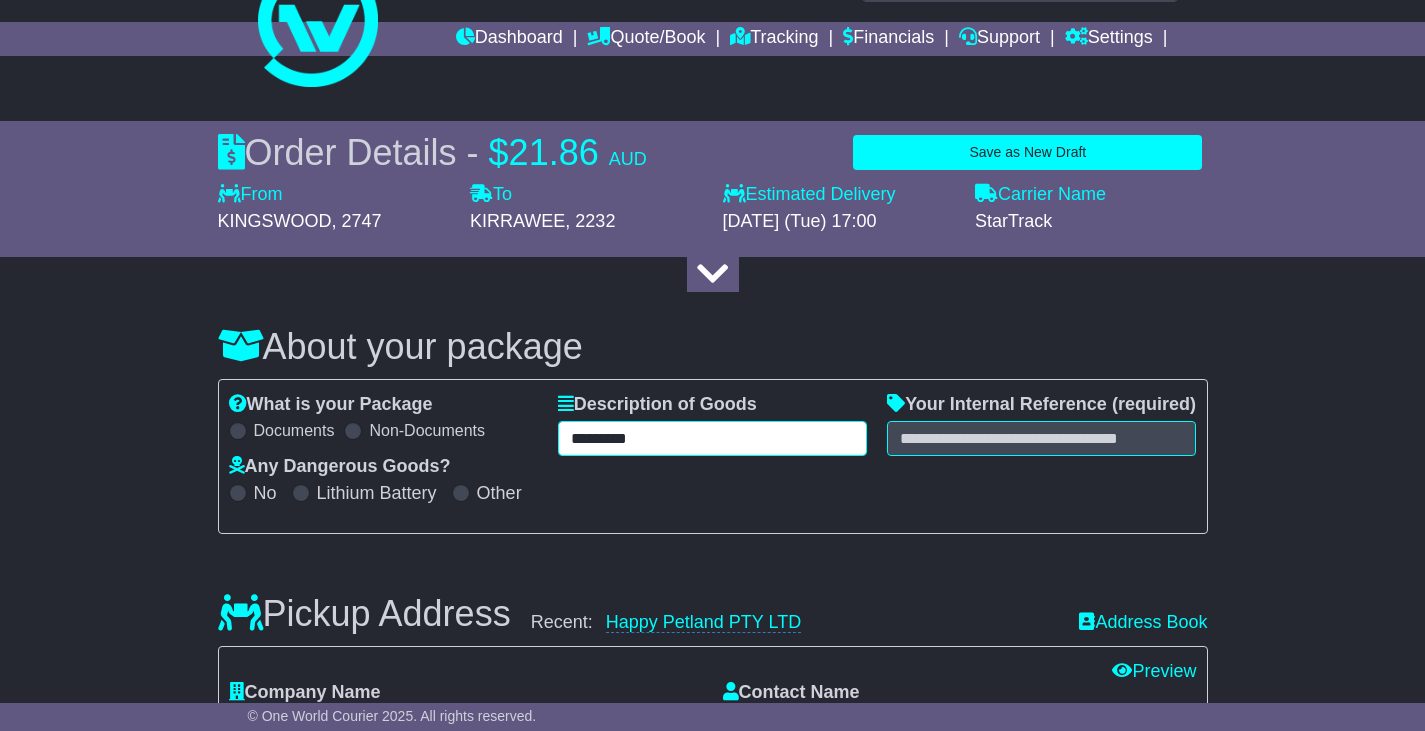 type on "*********" 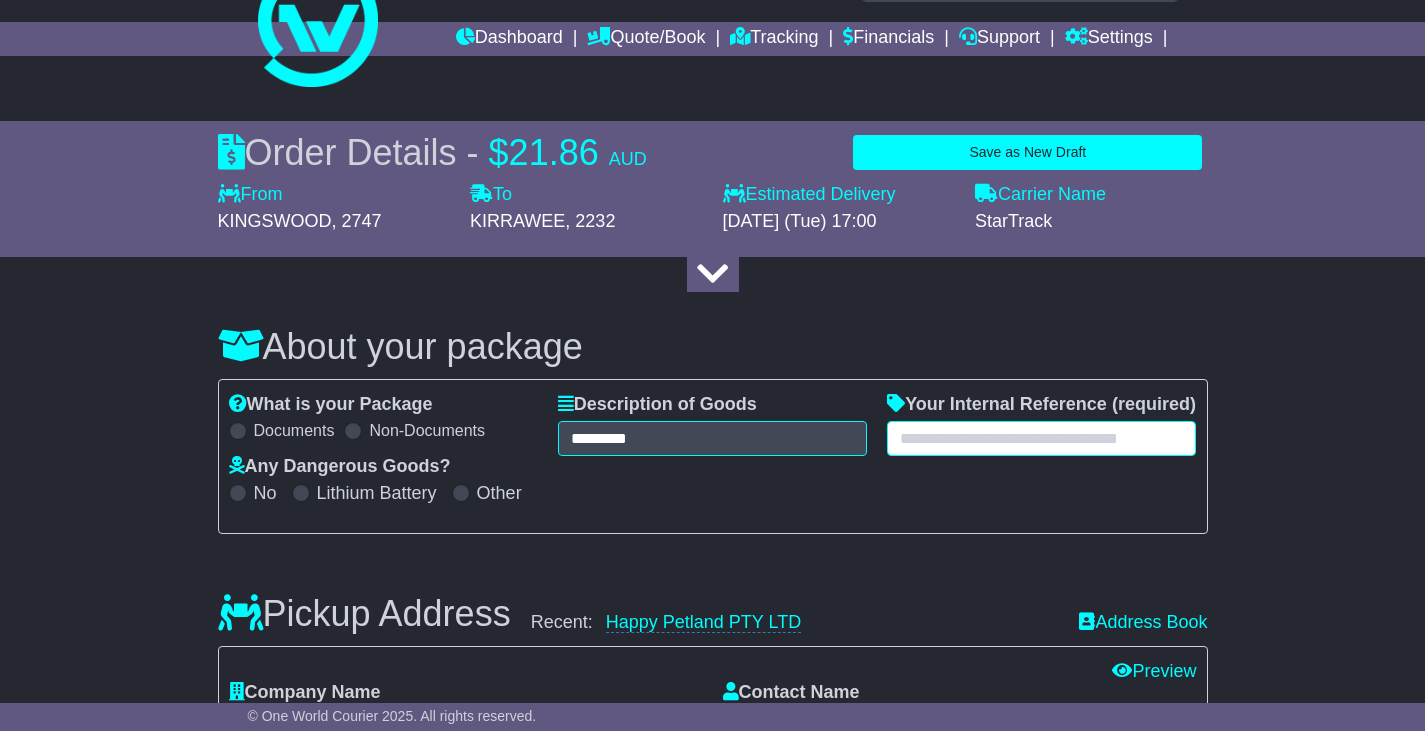 click at bounding box center (1041, 438) 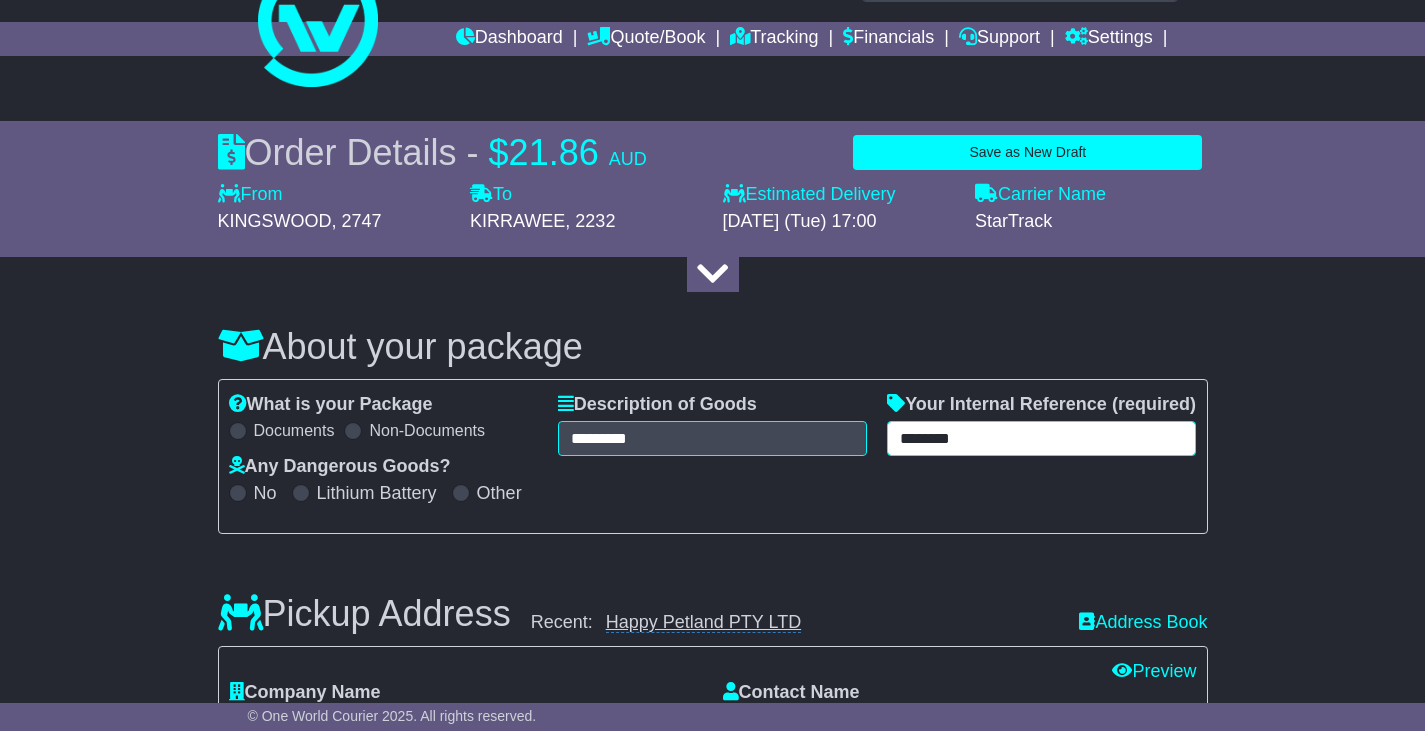 type on "********" 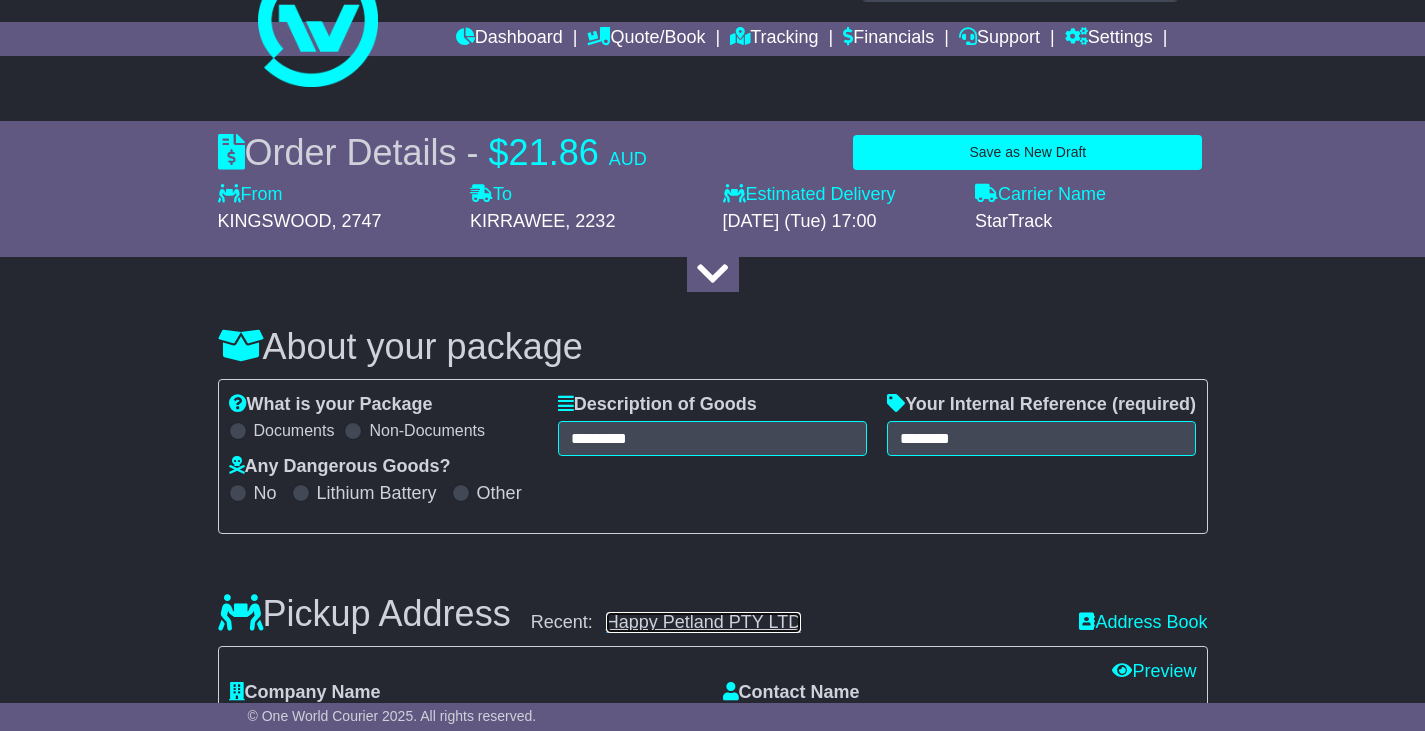 click on "Happy Petland PTY LTD" at bounding box center [703, 622] 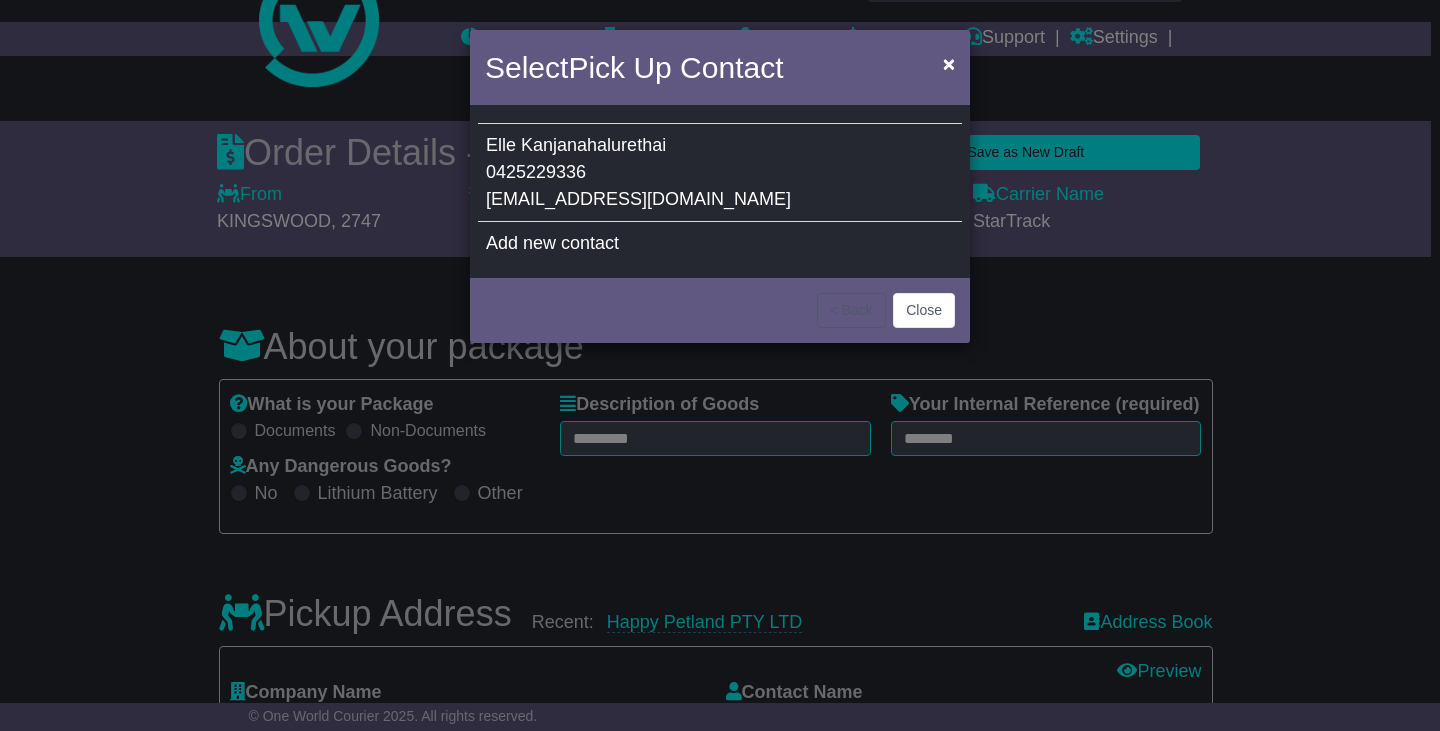 click on "Kanjanahalurethai" at bounding box center [593, 145] 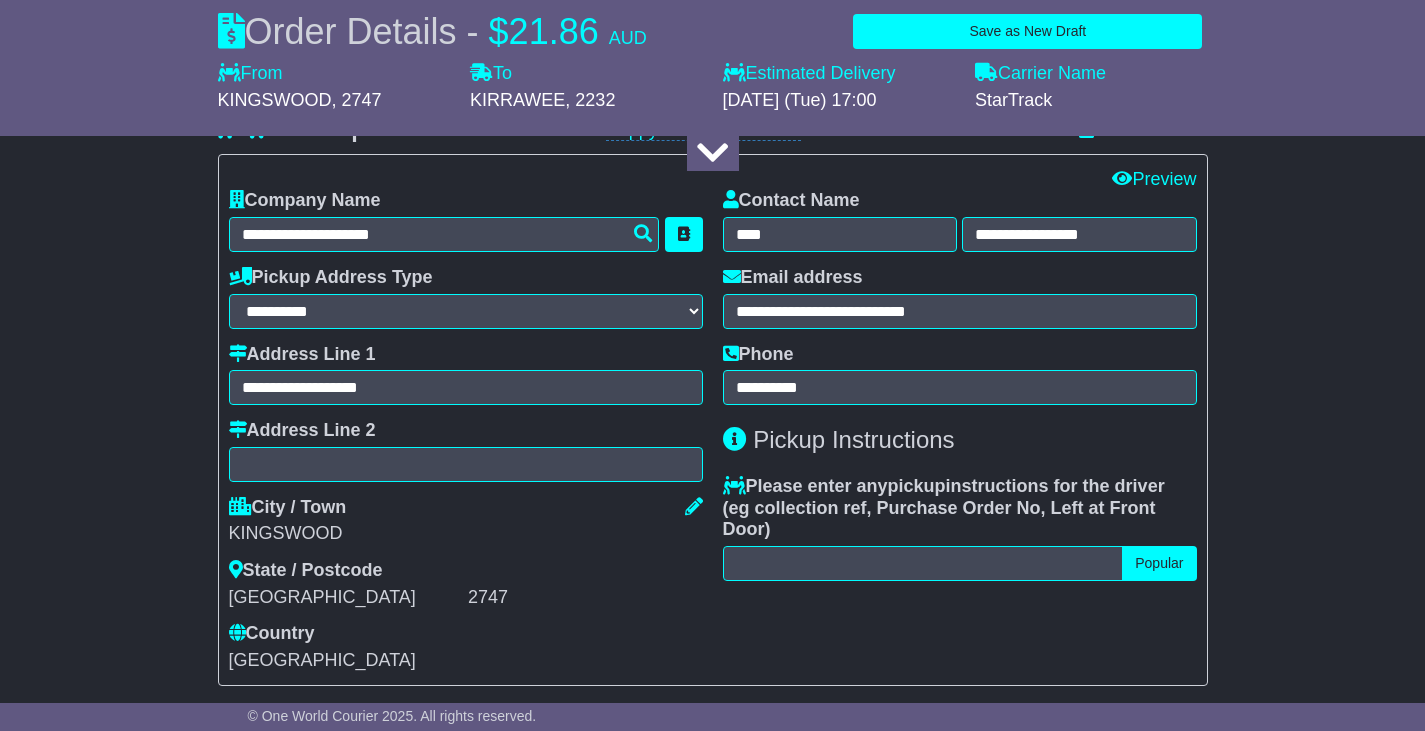 scroll, scrollTop: 558, scrollLeft: 0, axis: vertical 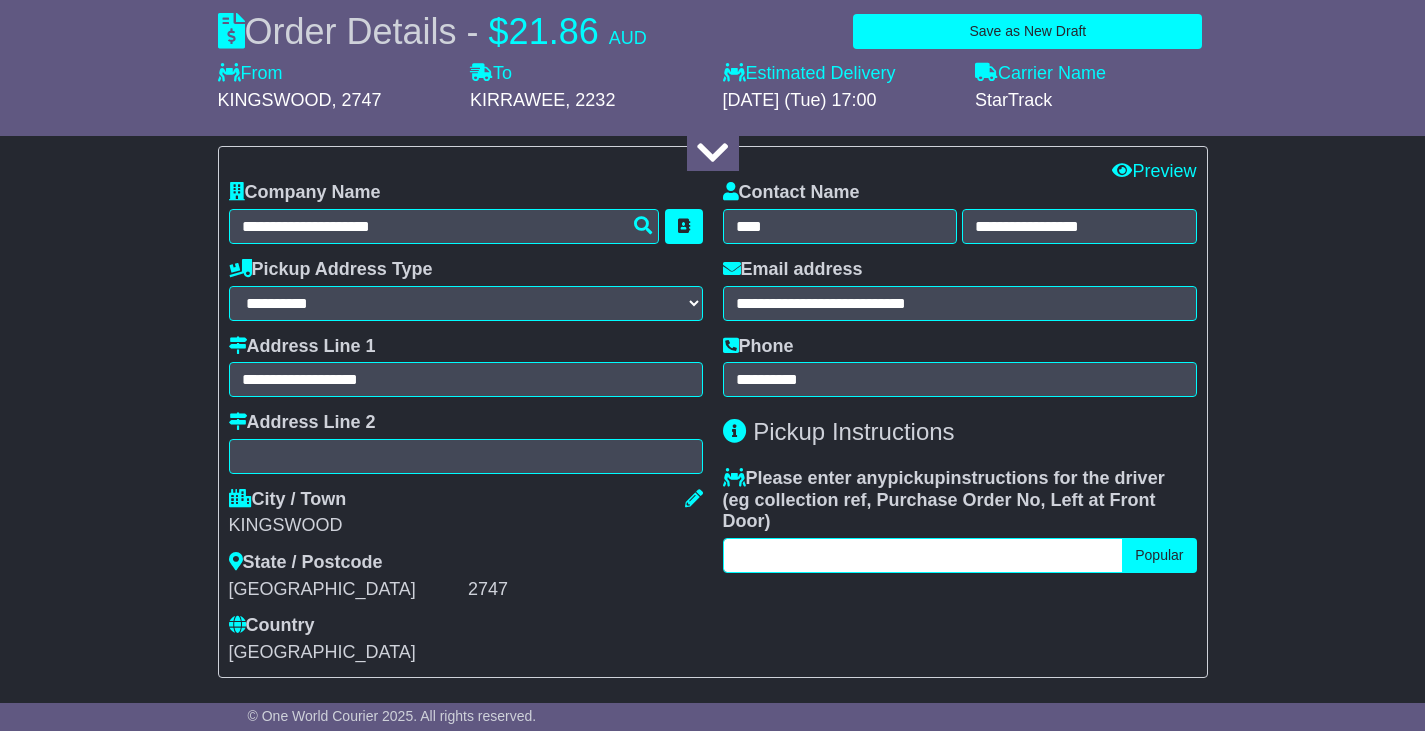 drag, startPoint x: 946, startPoint y: 580, endPoint x: 945, endPoint y: 560, distance: 20.024984 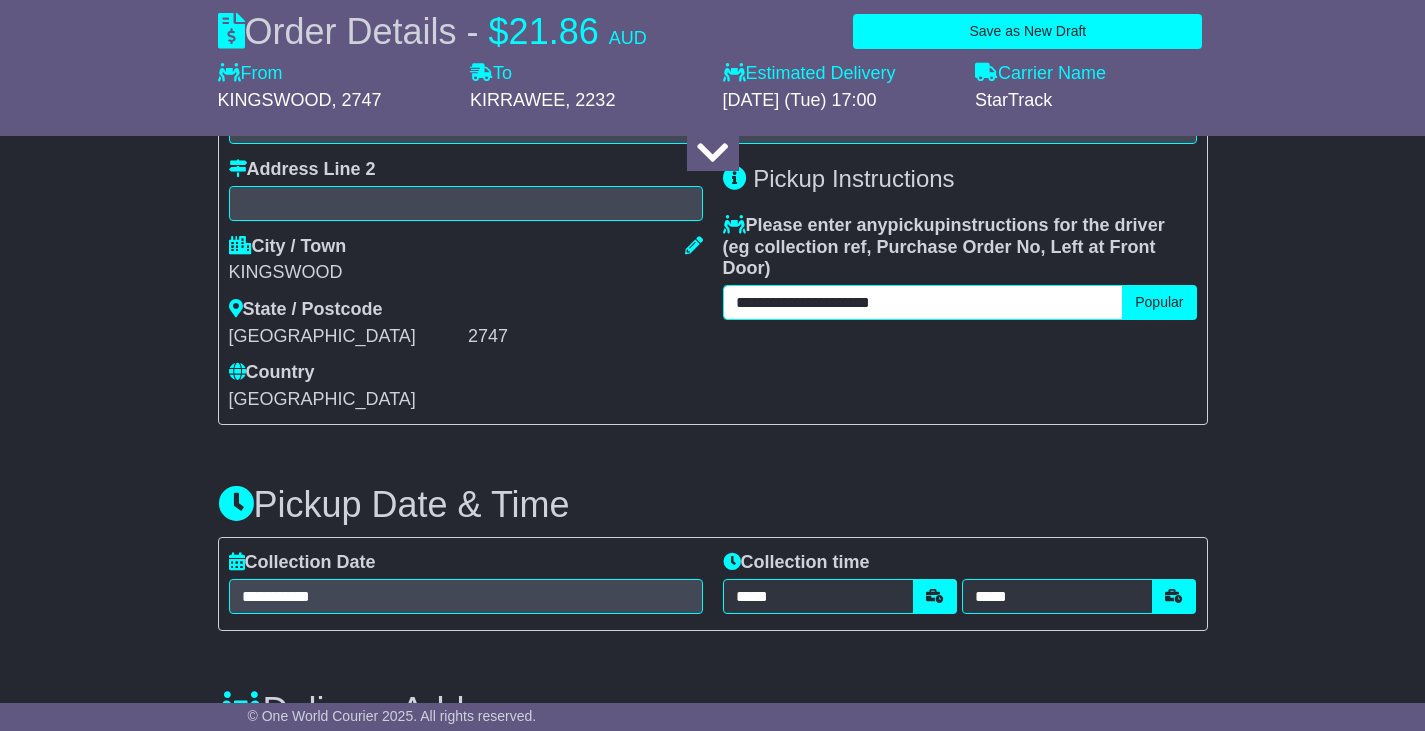 scroll, scrollTop: 858, scrollLeft: 0, axis: vertical 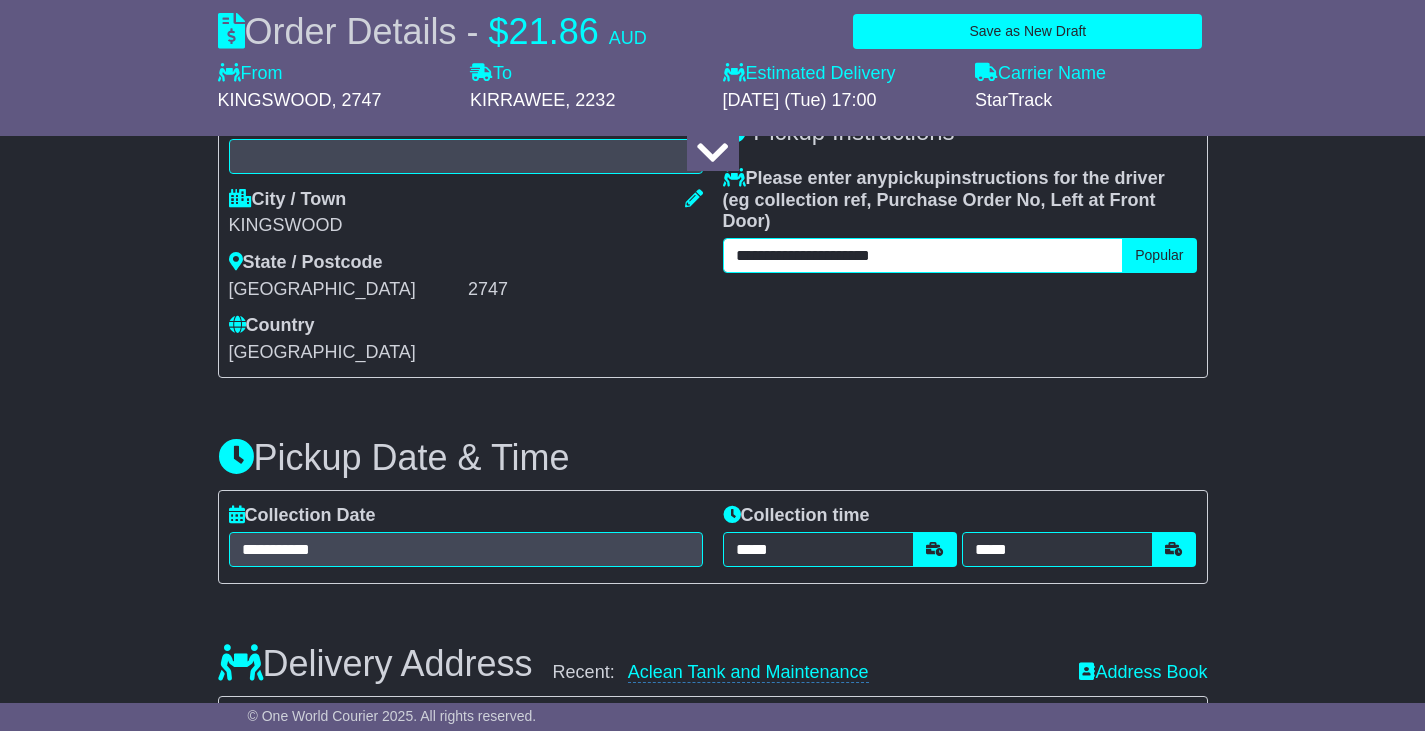 type on "**********" 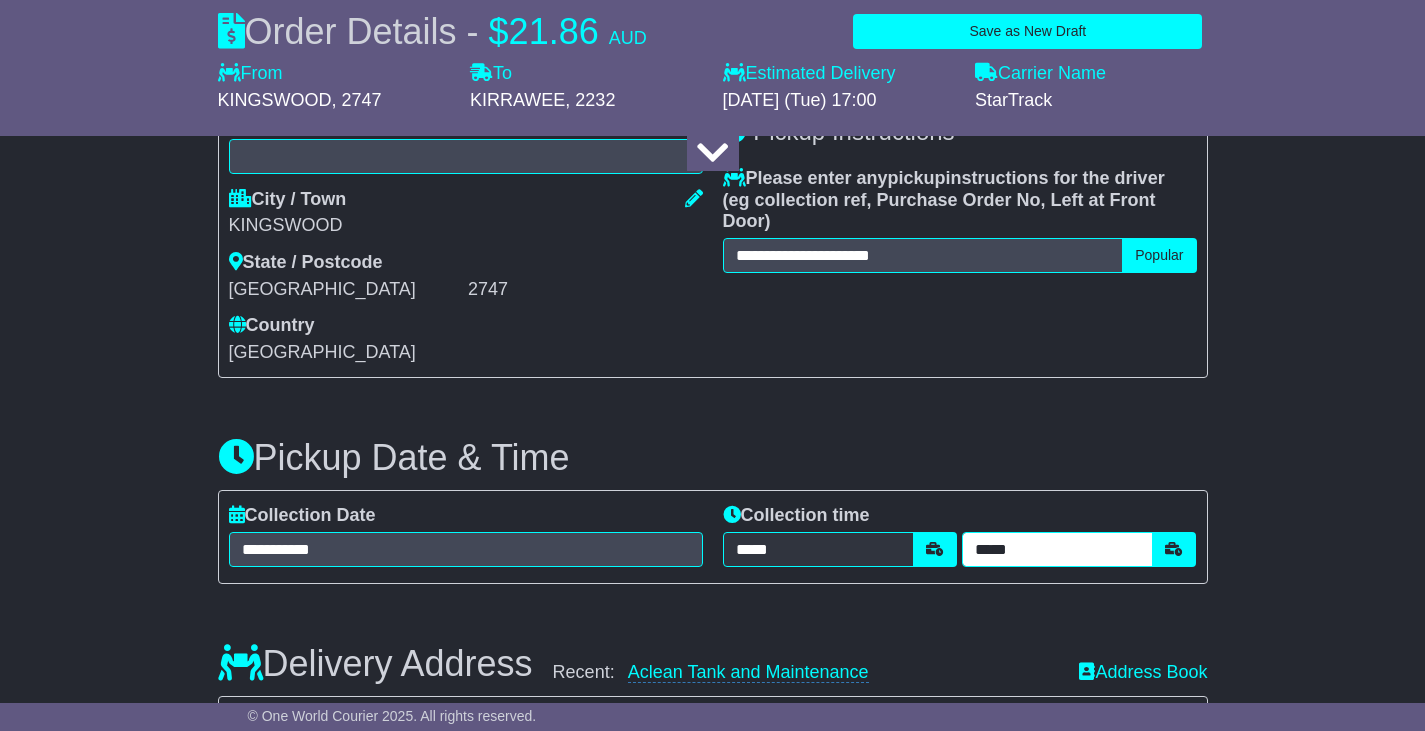 click on "*****" at bounding box center (1057, 549) 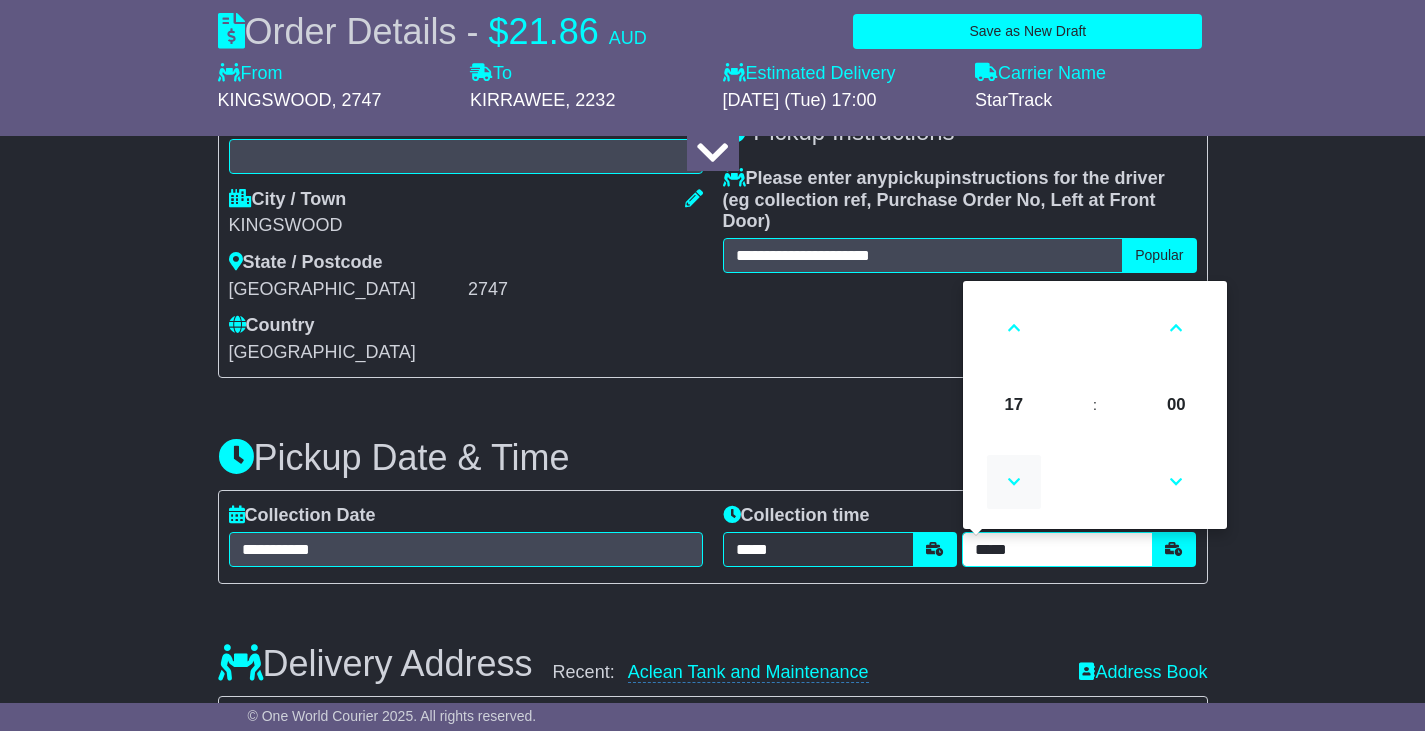 click at bounding box center [1014, 482] 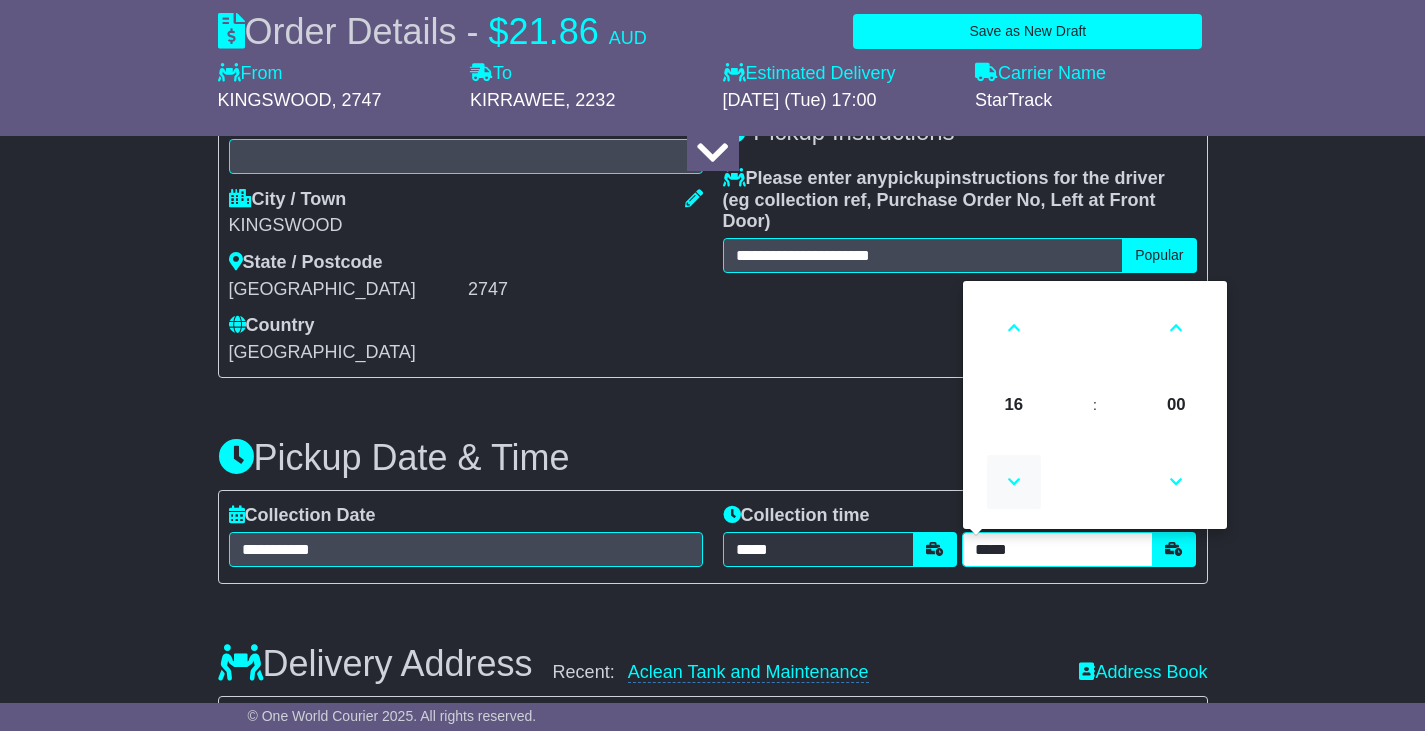 click at bounding box center (1014, 482) 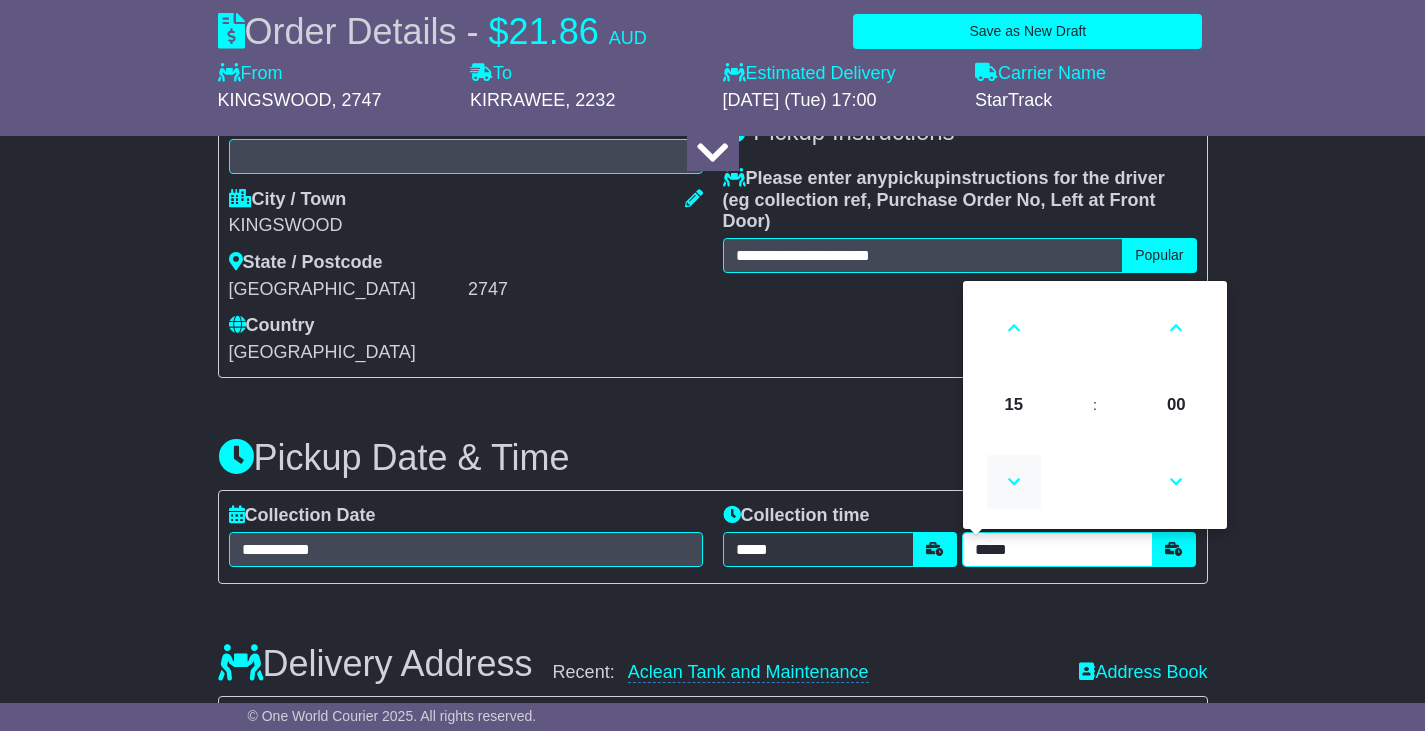 type on "*****" 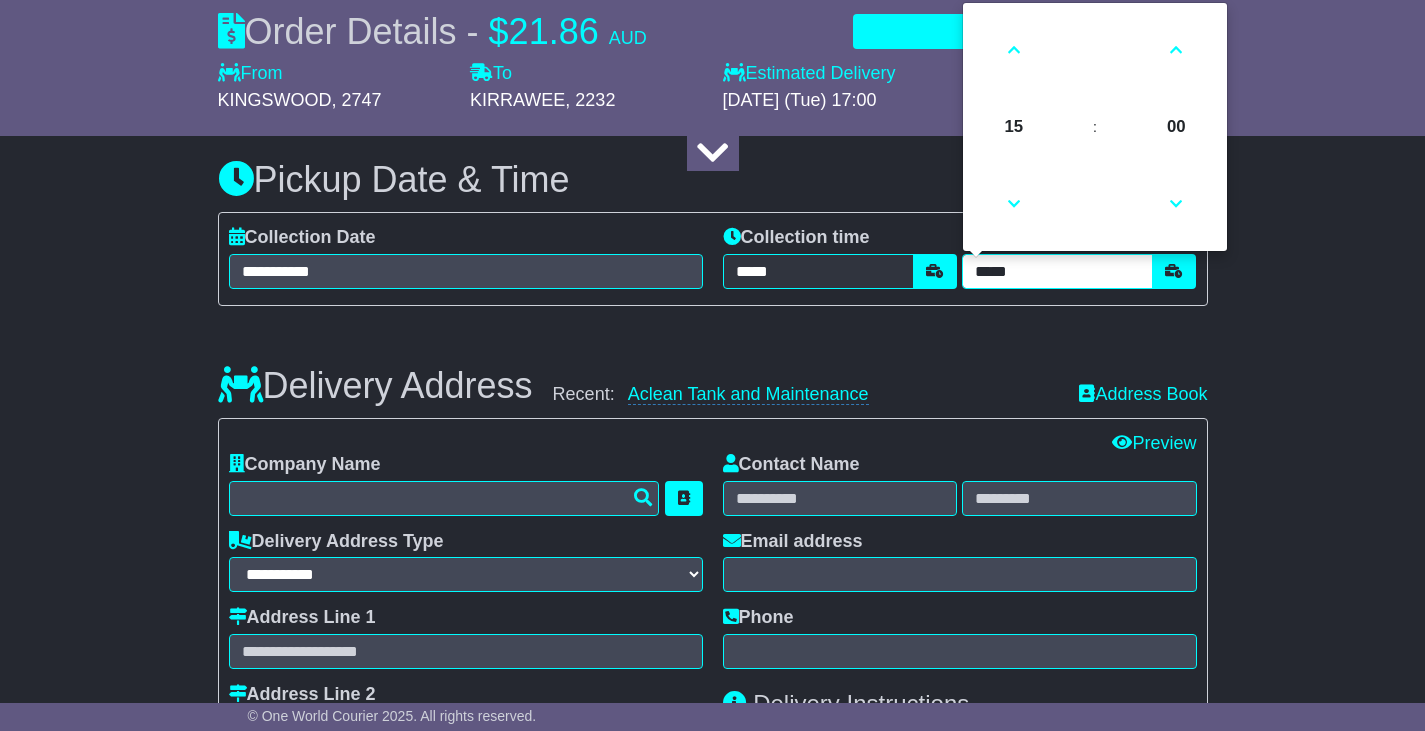 scroll, scrollTop: 1158, scrollLeft: 0, axis: vertical 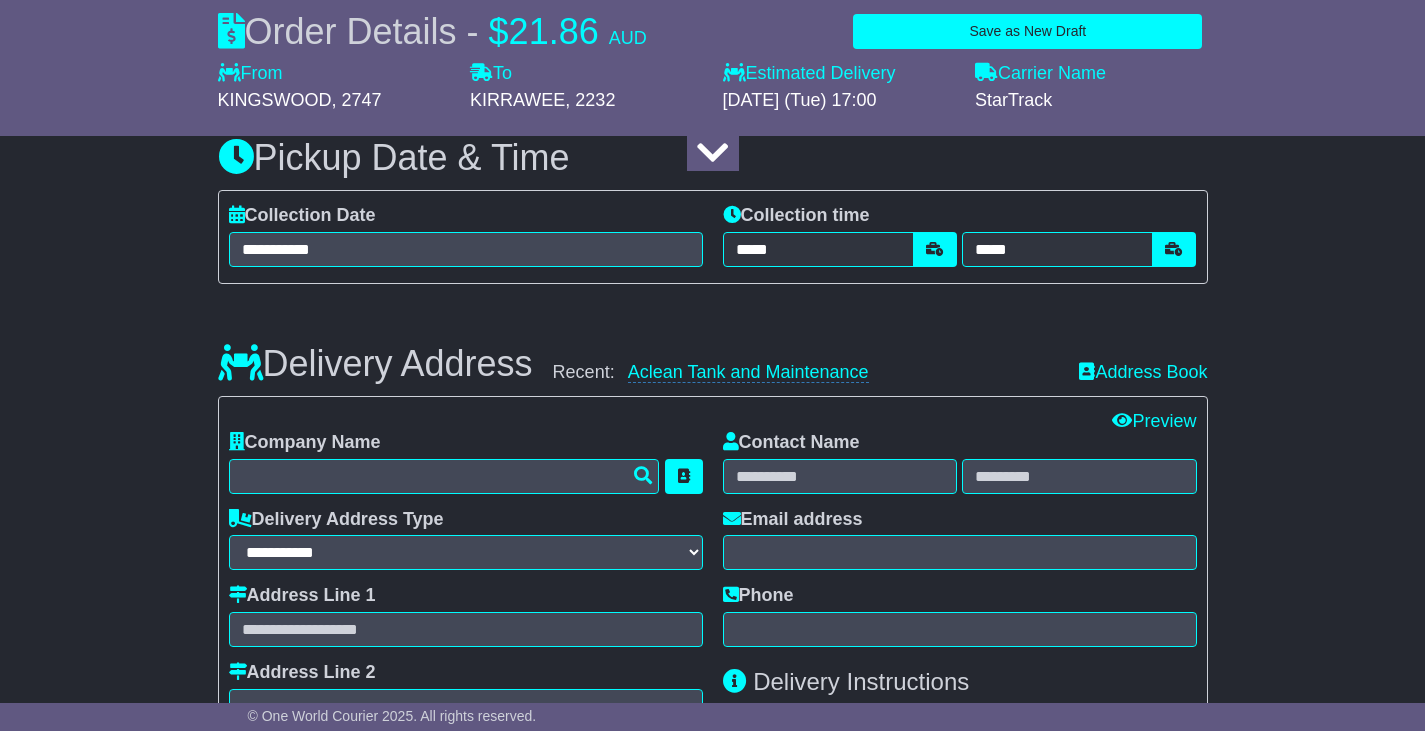 click on "Delivery Address
Recent:
Aclean Tank and Maintenance
Address Book" at bounding box center (713, 349) 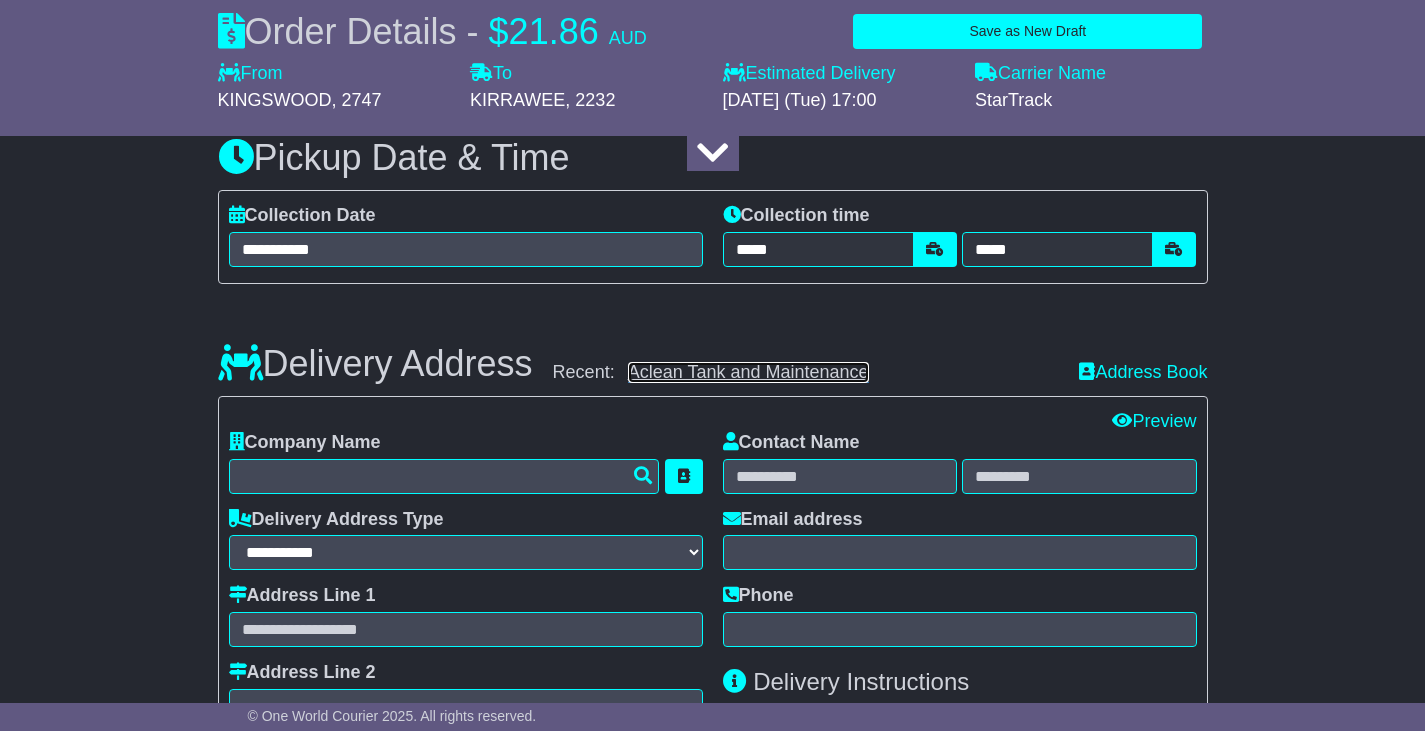 click on "Aclean Tank and Maintenance" at bounding box center [748, 372] 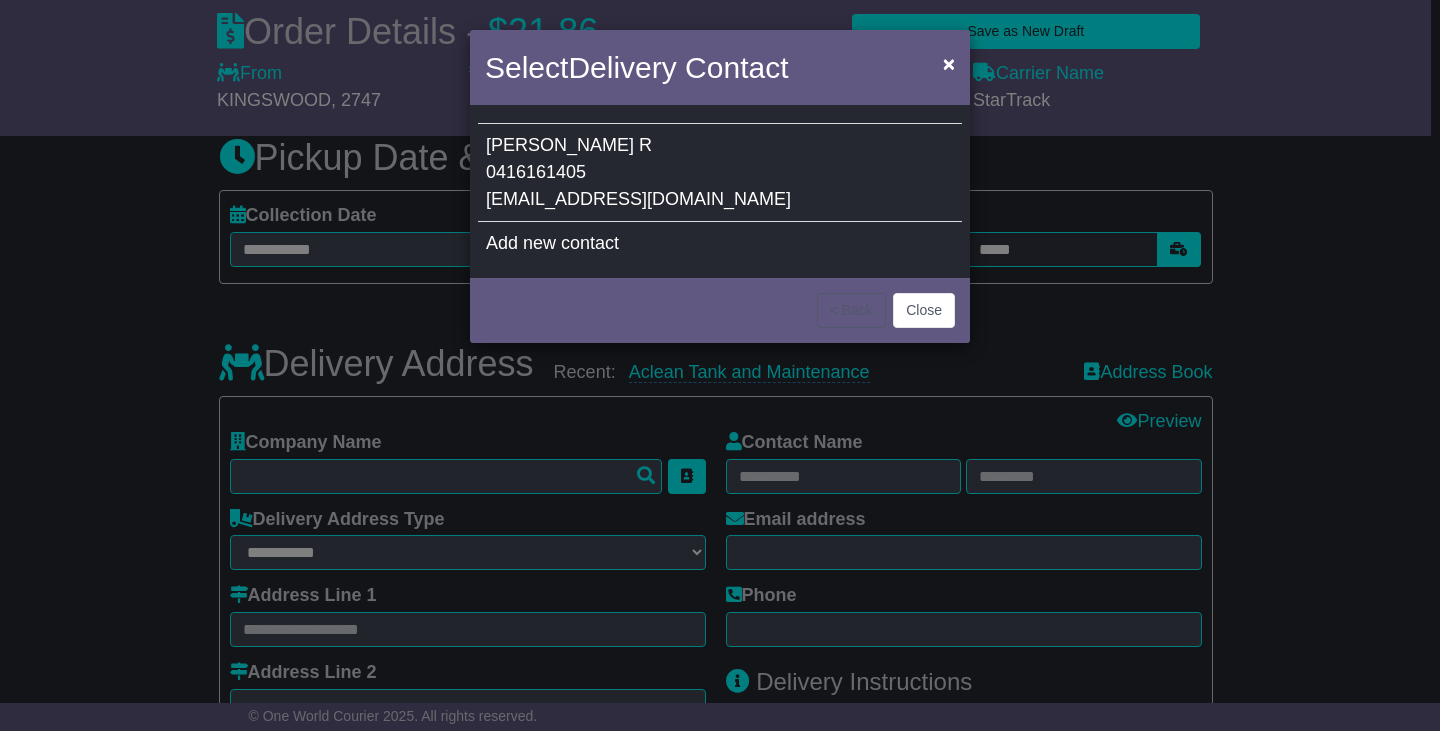 click on "Russel   R
0416161405
acleantank@live.com.au" at bounding box center [720, 173] 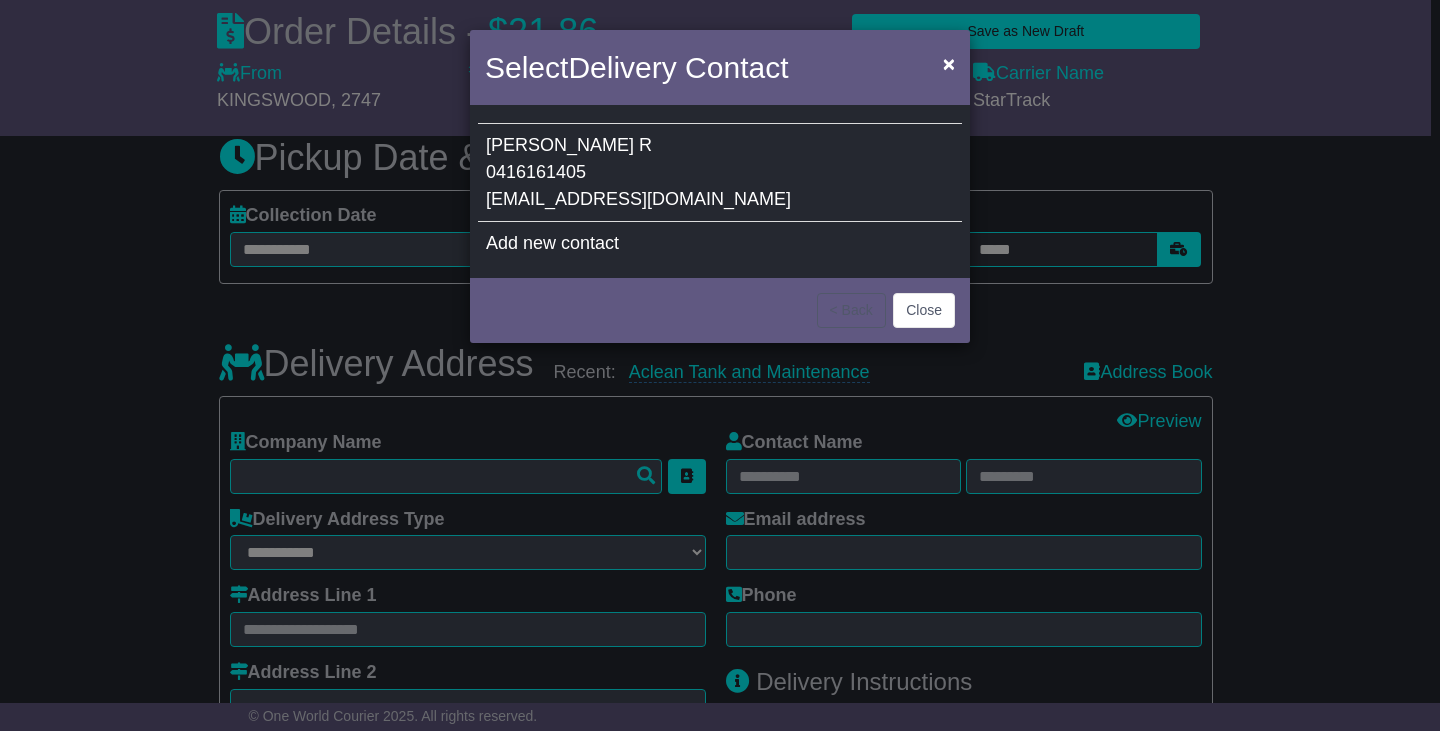 type on "**********" 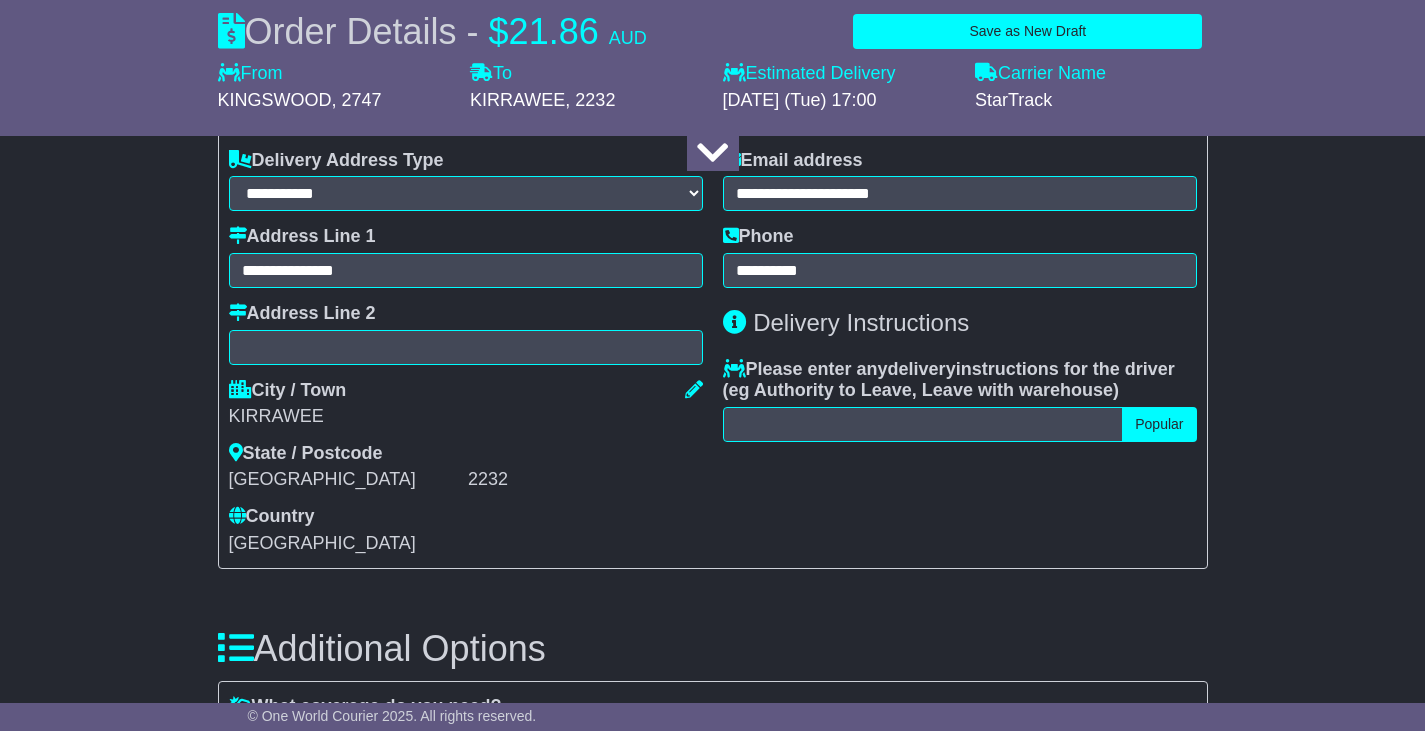 scroll, scrollTop: 1558, scrollLeft: 0, axis: vertical 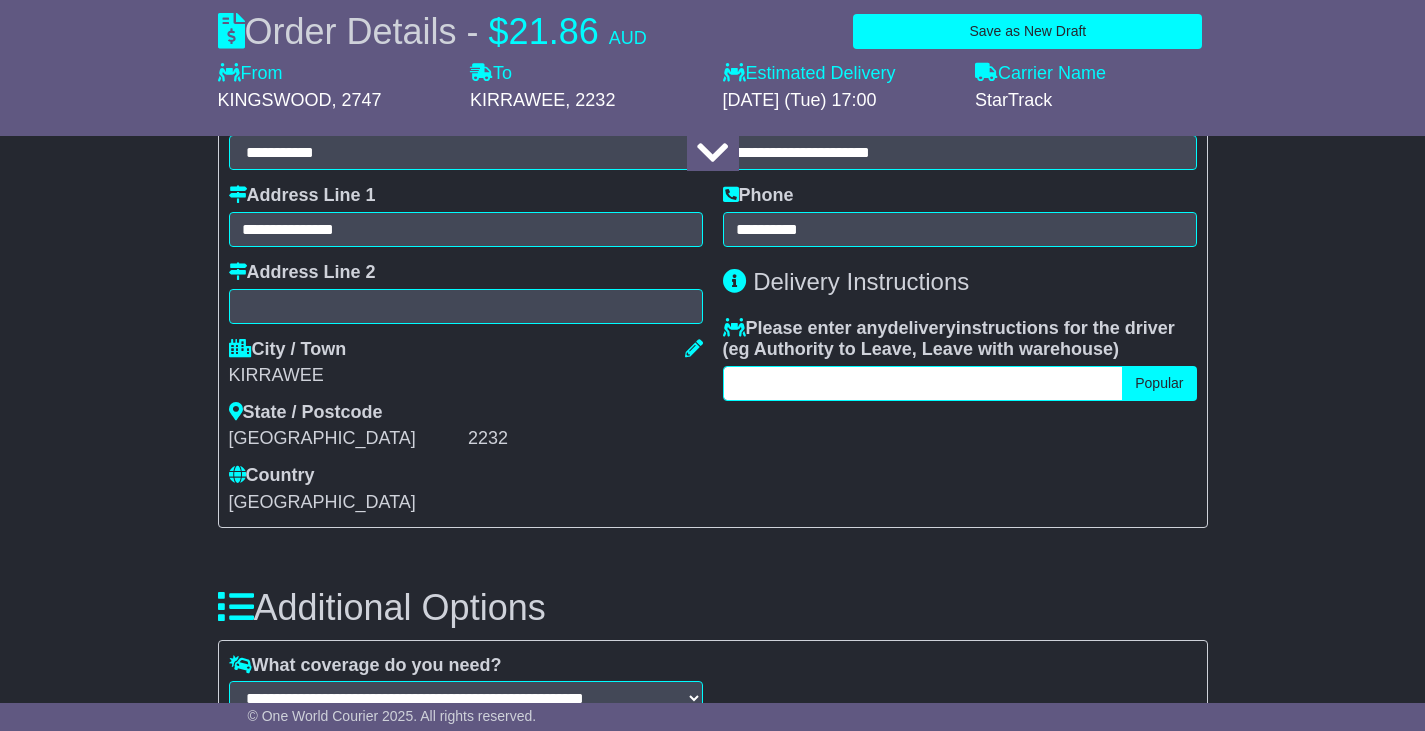 click at bounding box center [923, 383] 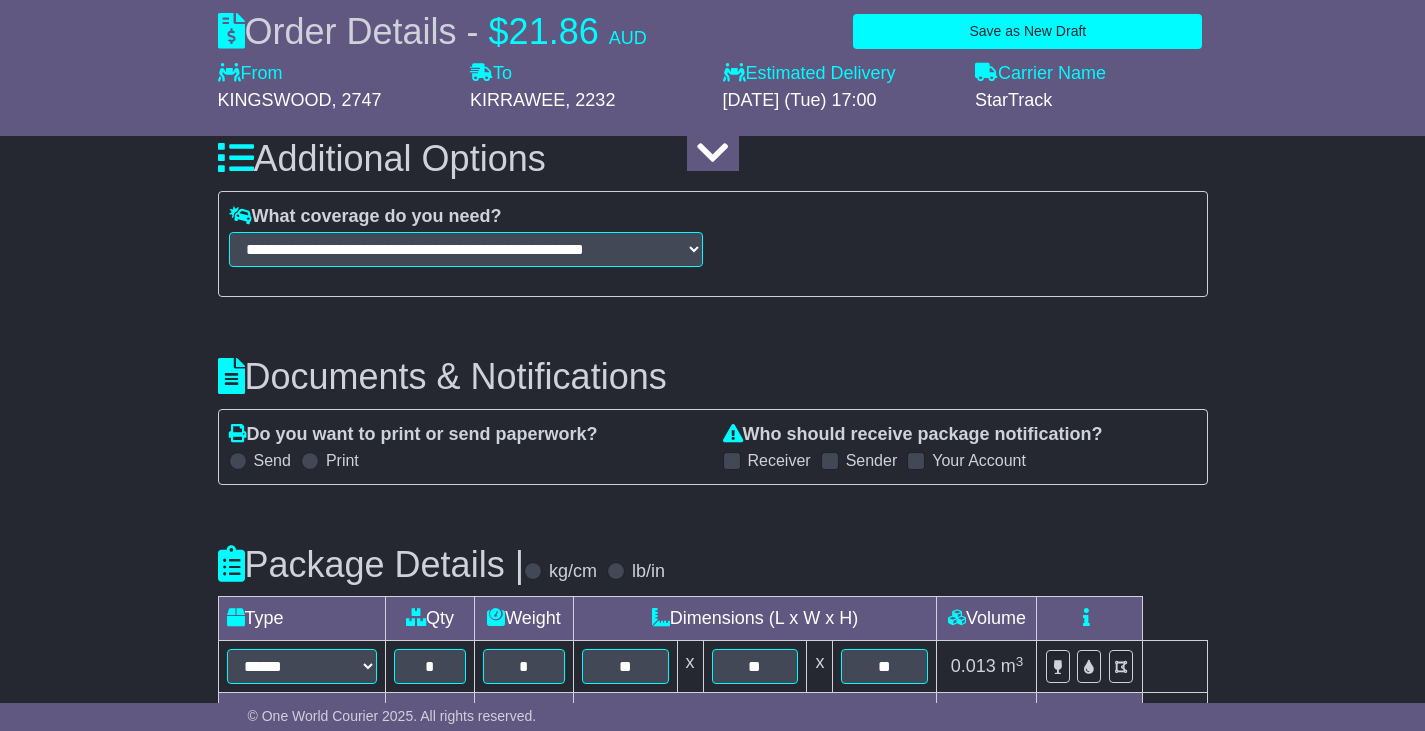 scroll, scrollTop: 2058, scrollLeft: 0, axis: vertical 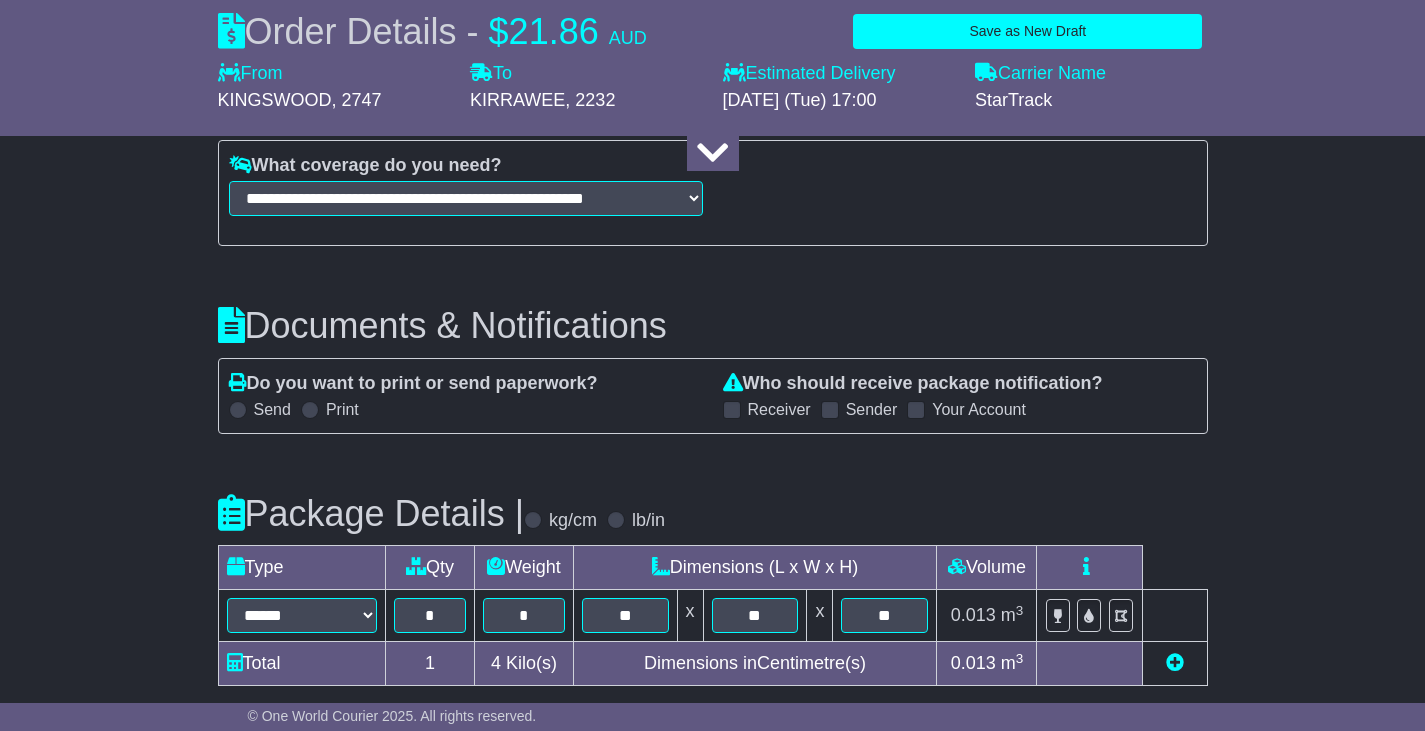 type on "**********" 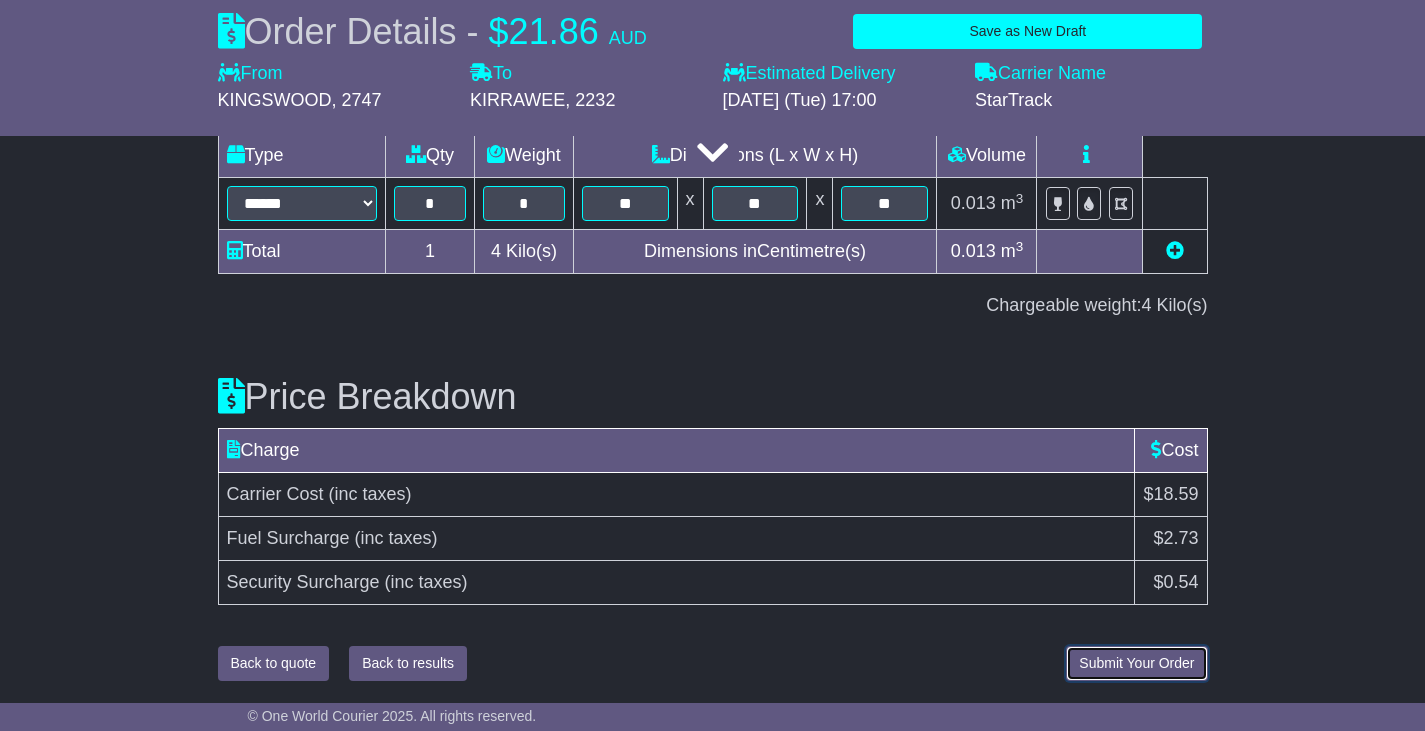 click on "Submit Your Order" at bounding box center [1136, 663] 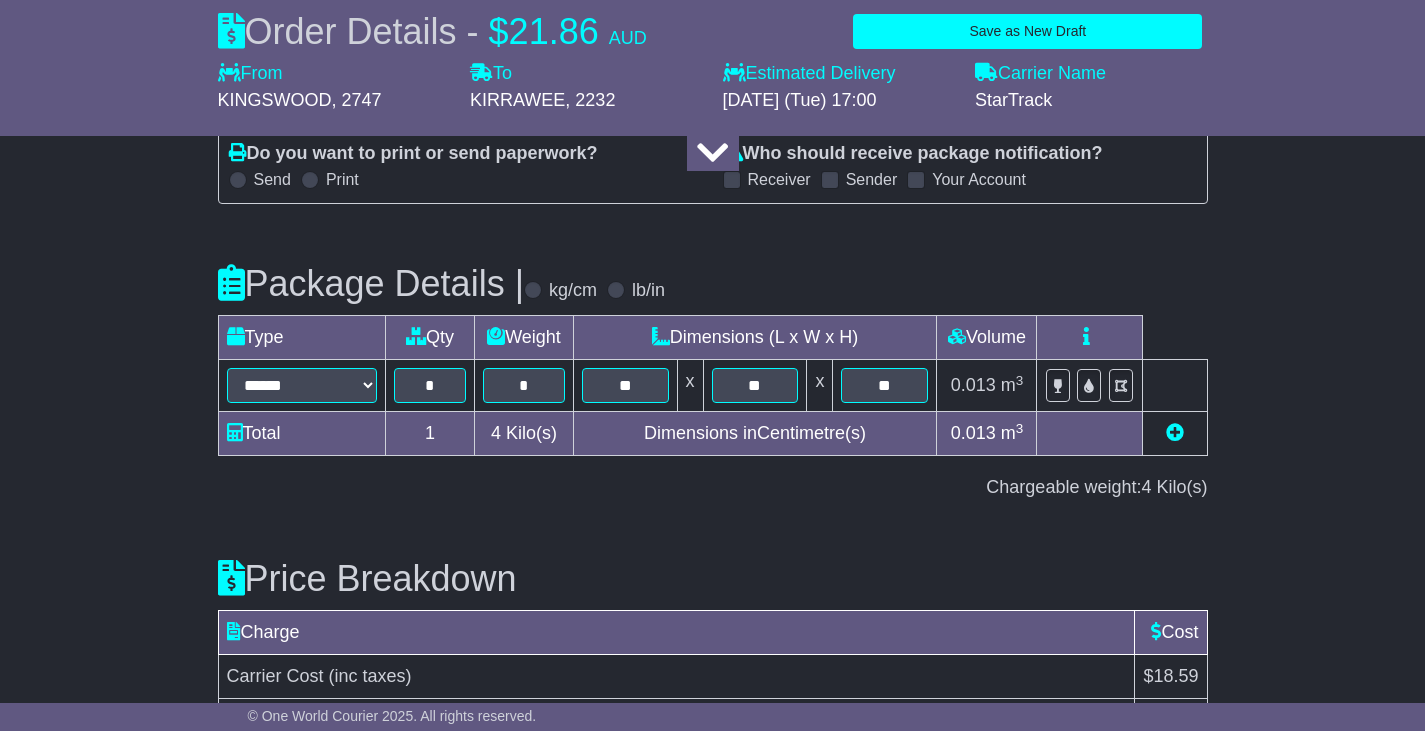 scroll, scrollTop: 2493, scrollLeft: 0, axis: vertical 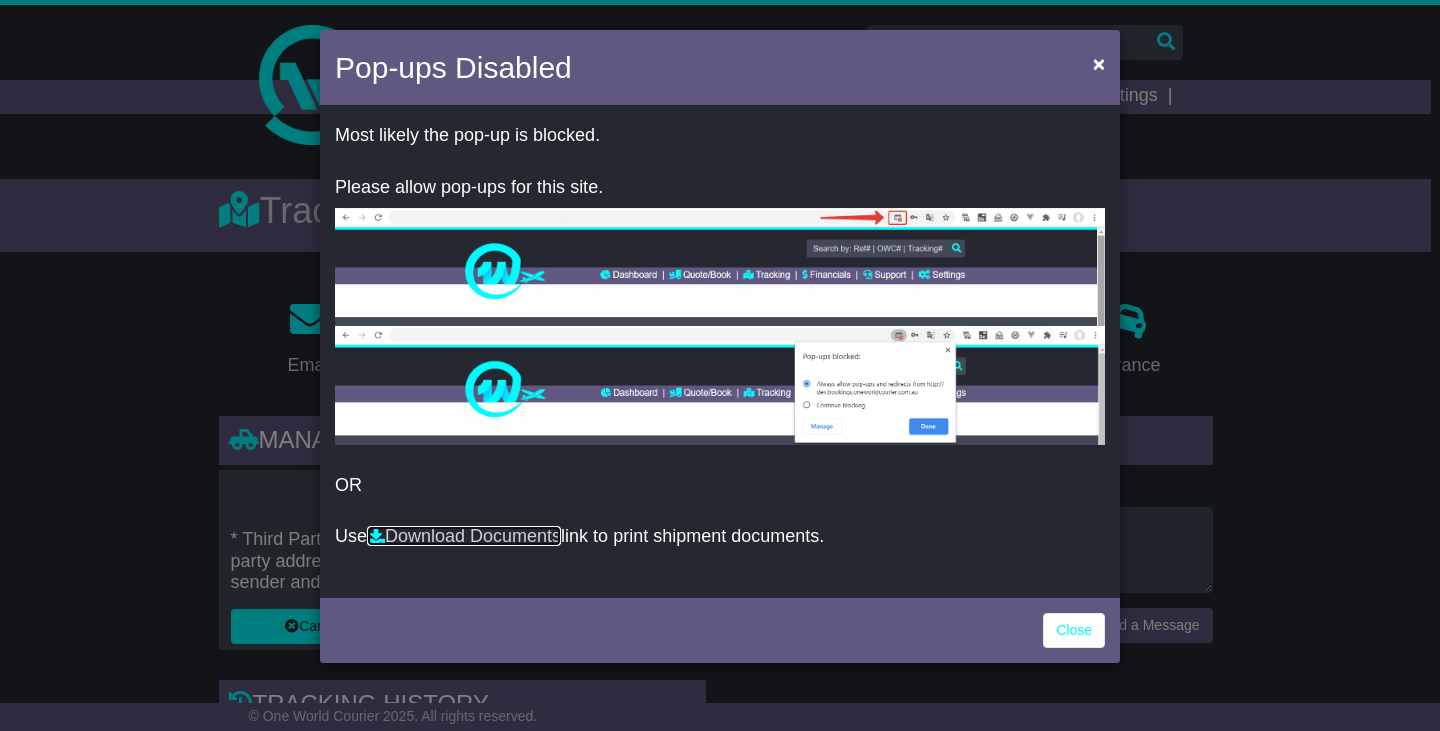 click on "Download Documents" at bounding box center (464, 536) 